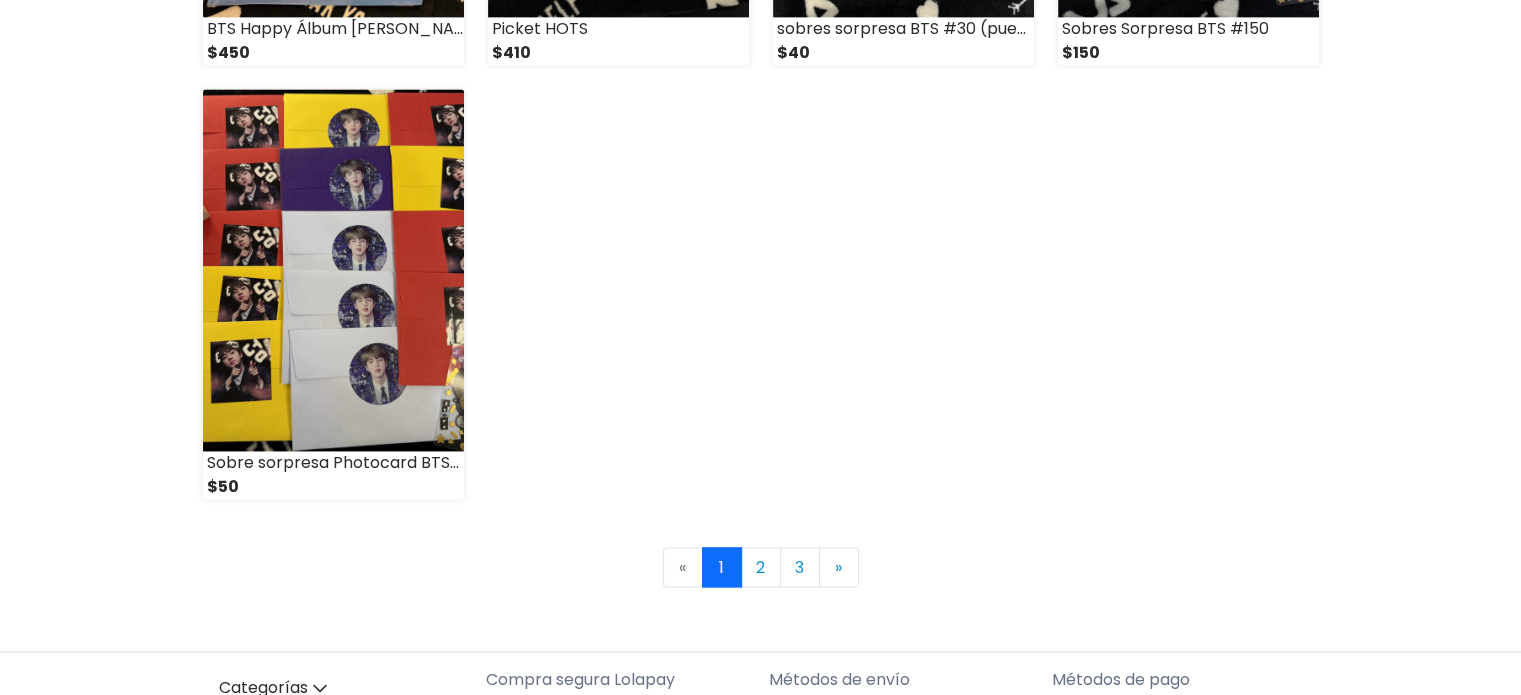 scroll, scrollTop: 2880, scrollLeft: 0, axis: vertical 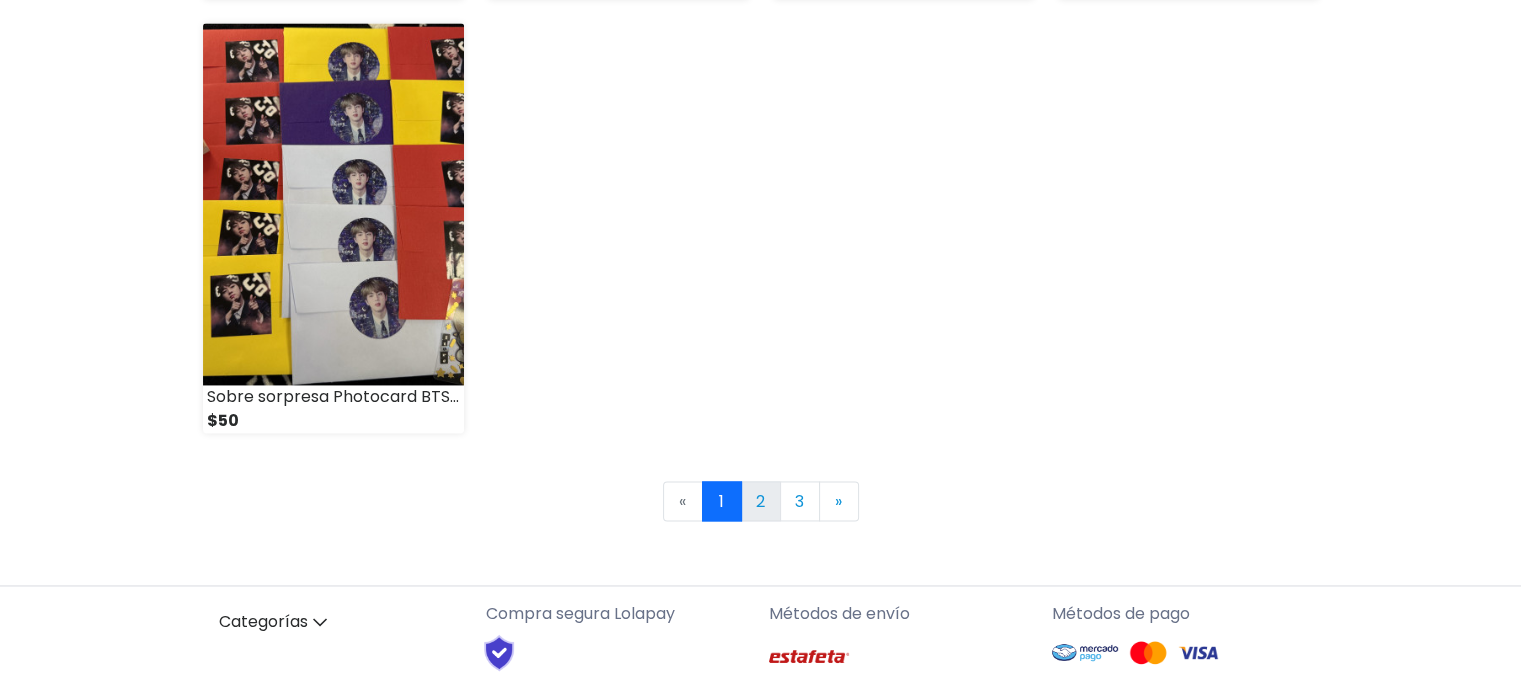 click on "2" at bounding box center [761, 501] 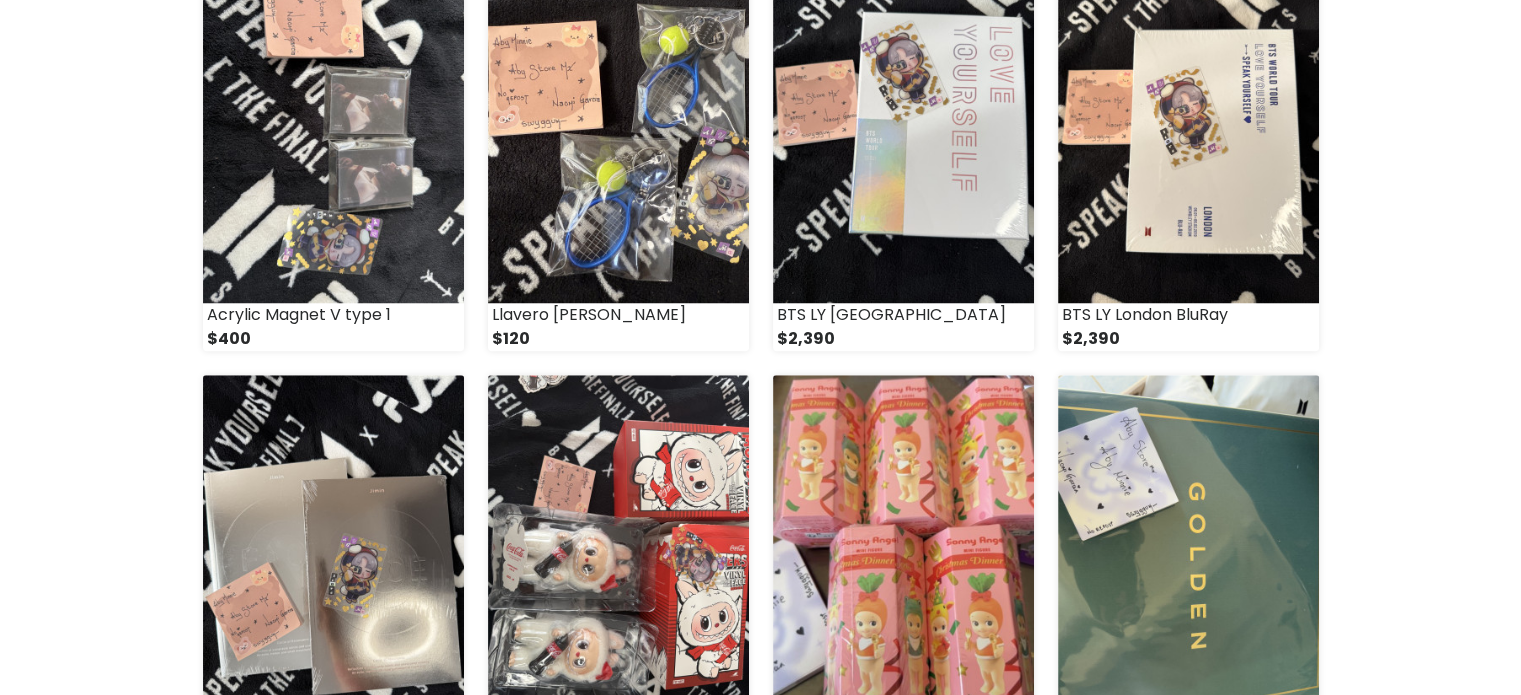 scroll, scrollTop: 1614, scrollLeft: 0, axis: vertical 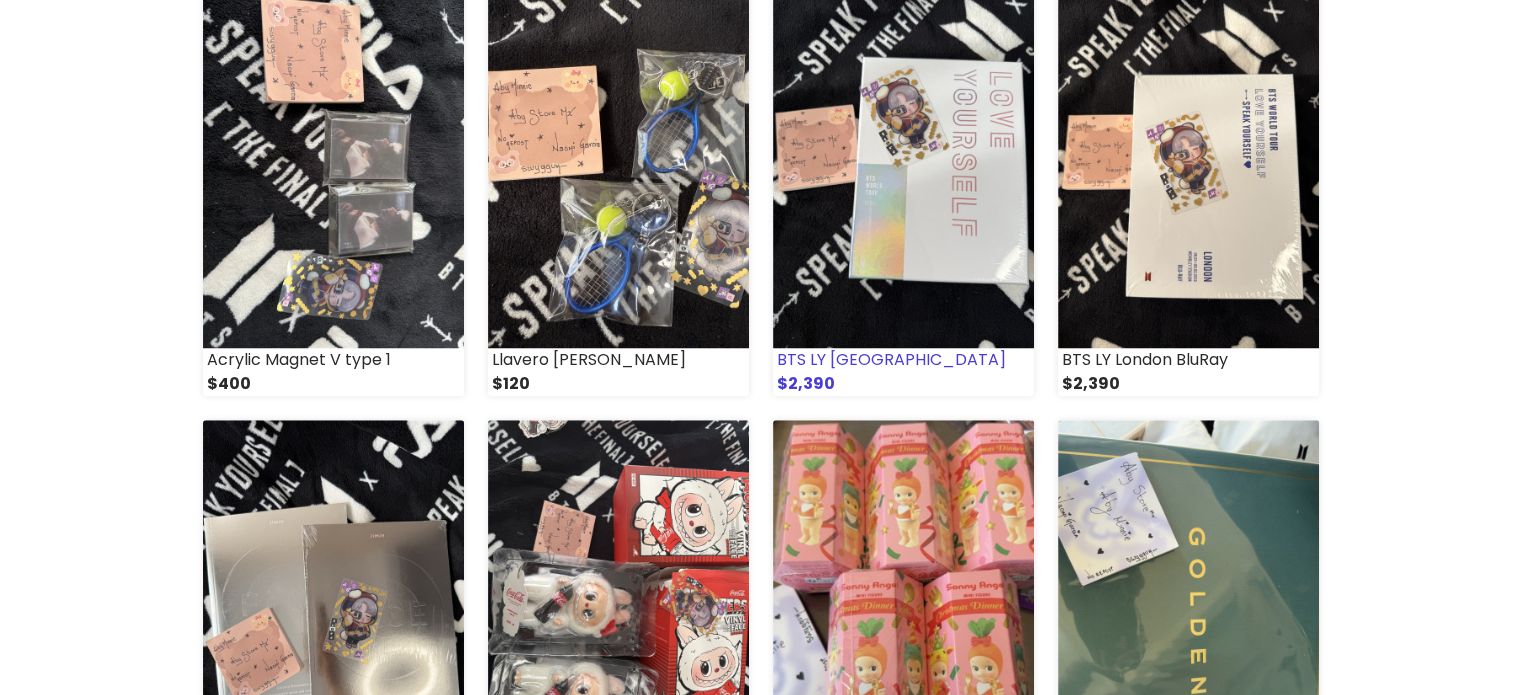 click at bounding box center (903, 167) 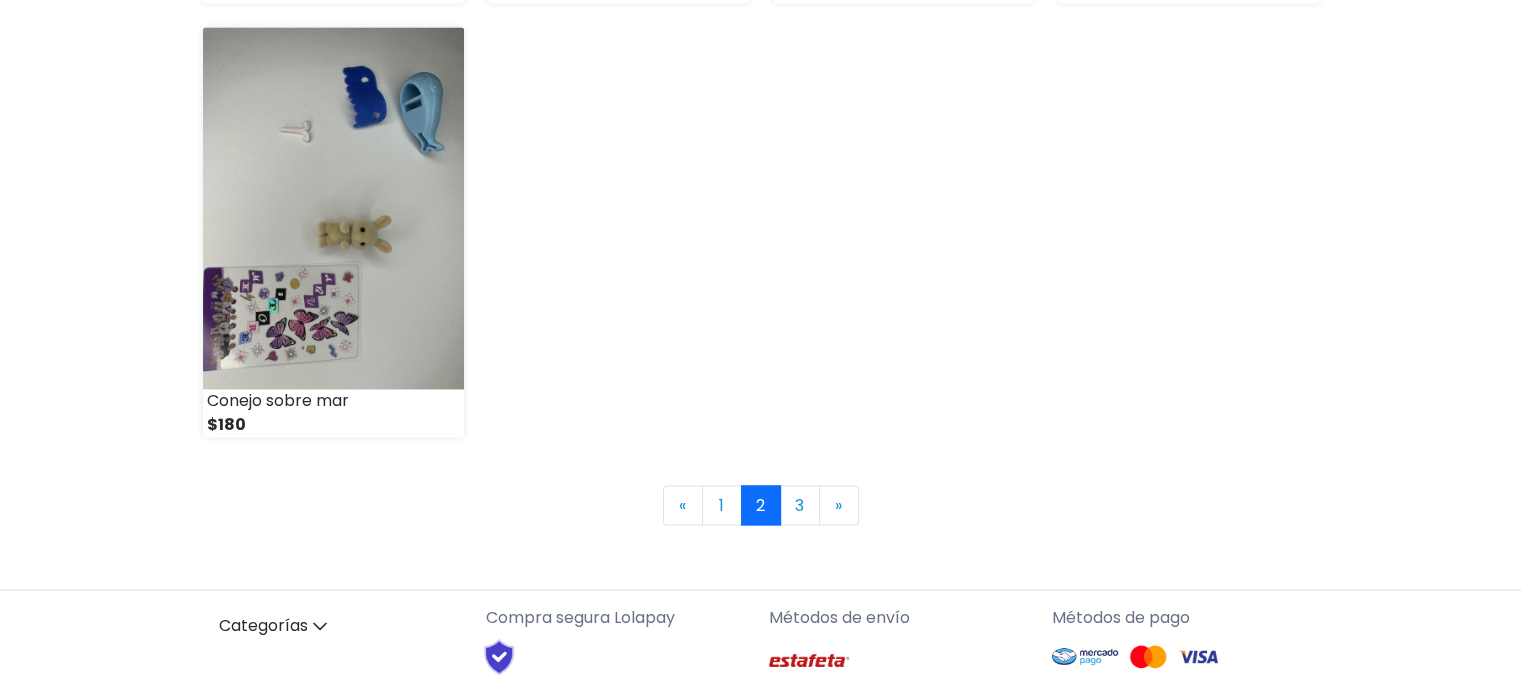 scroll, scrollTop: 2884, scrollLeft: 0, axis: vertical 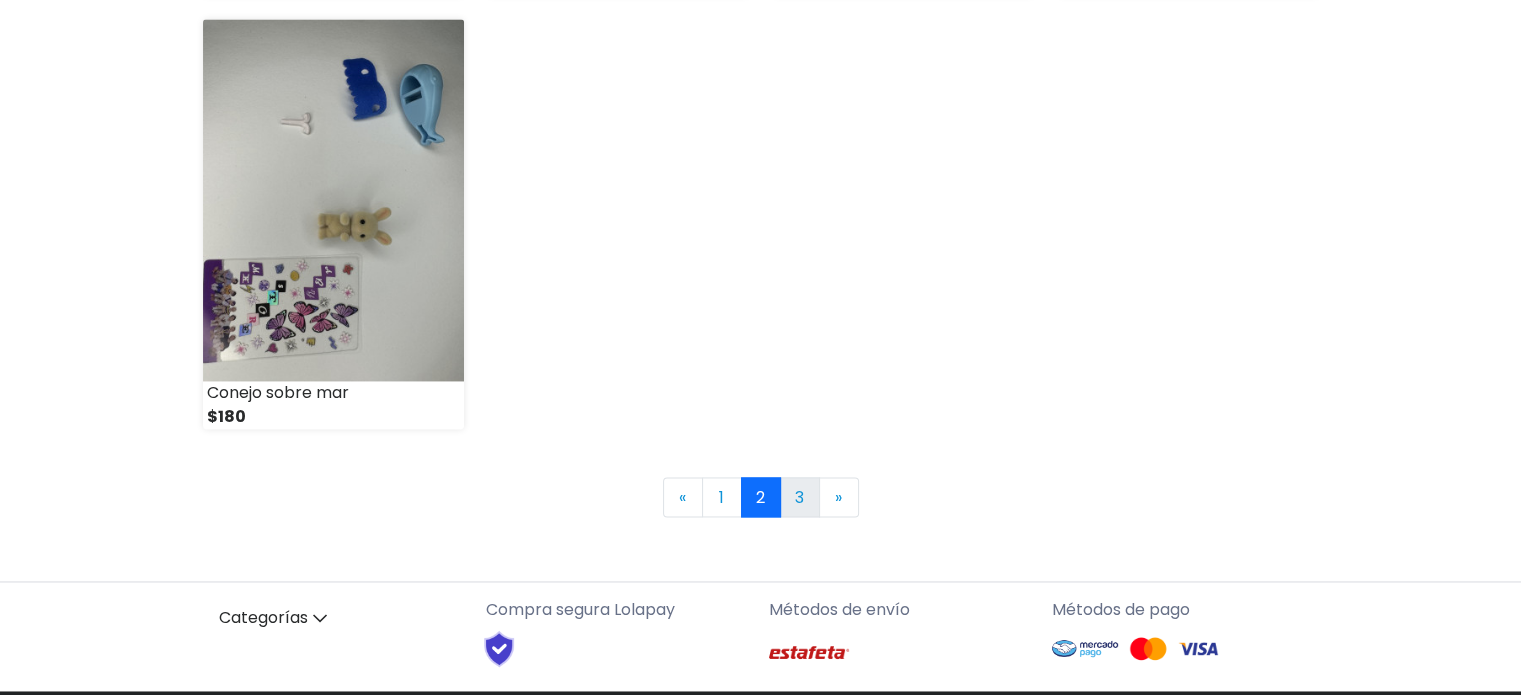 click on "3" at bounding box center (800, 497) 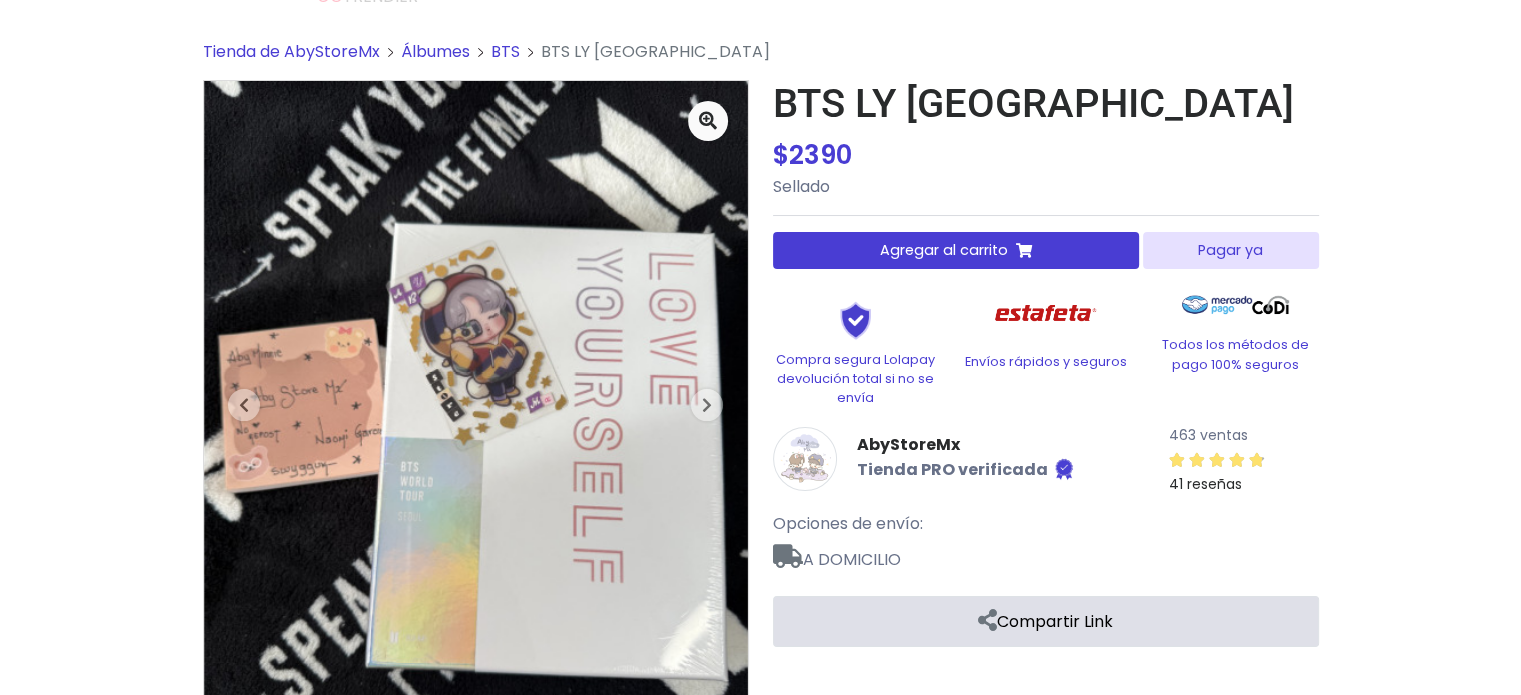 scroll, scrollTop: 68, scrollLeft: 0, axis: vertical 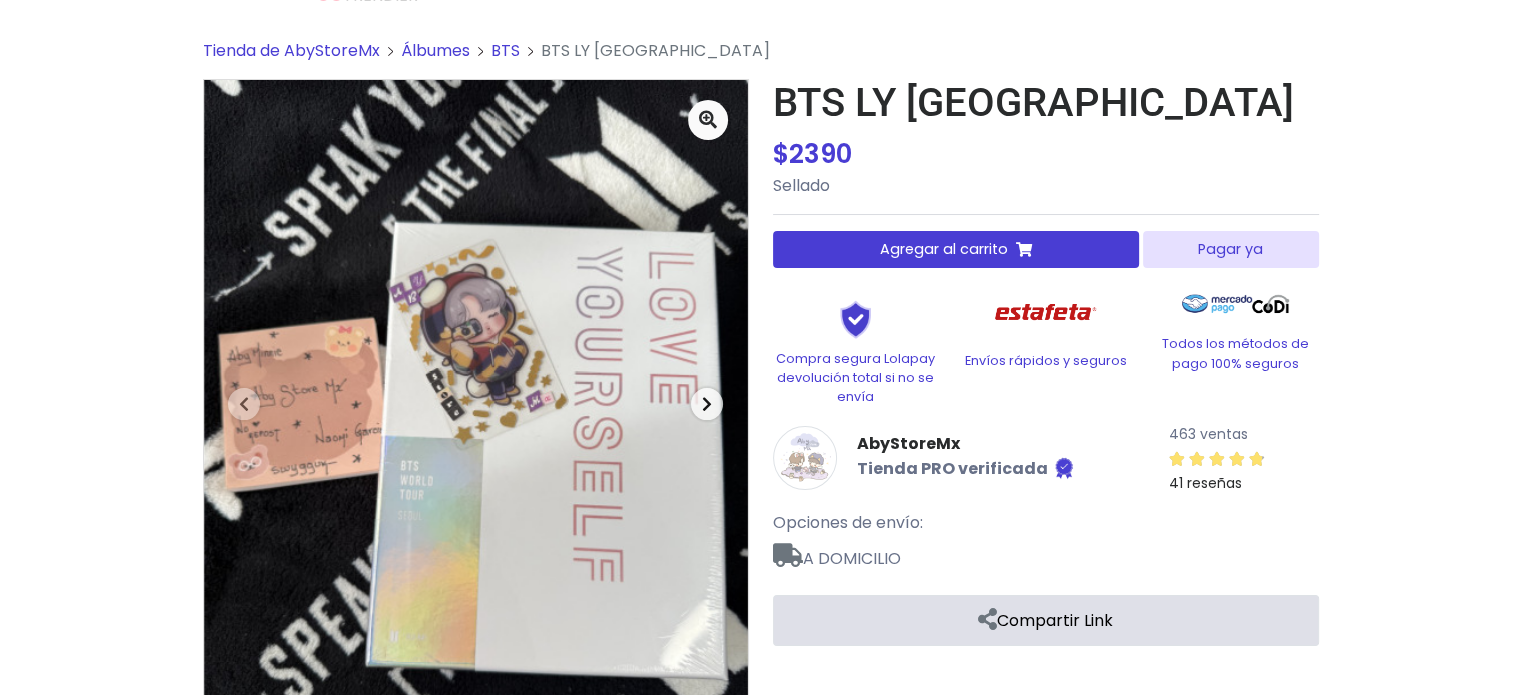 click at bounding box center (707, 404) 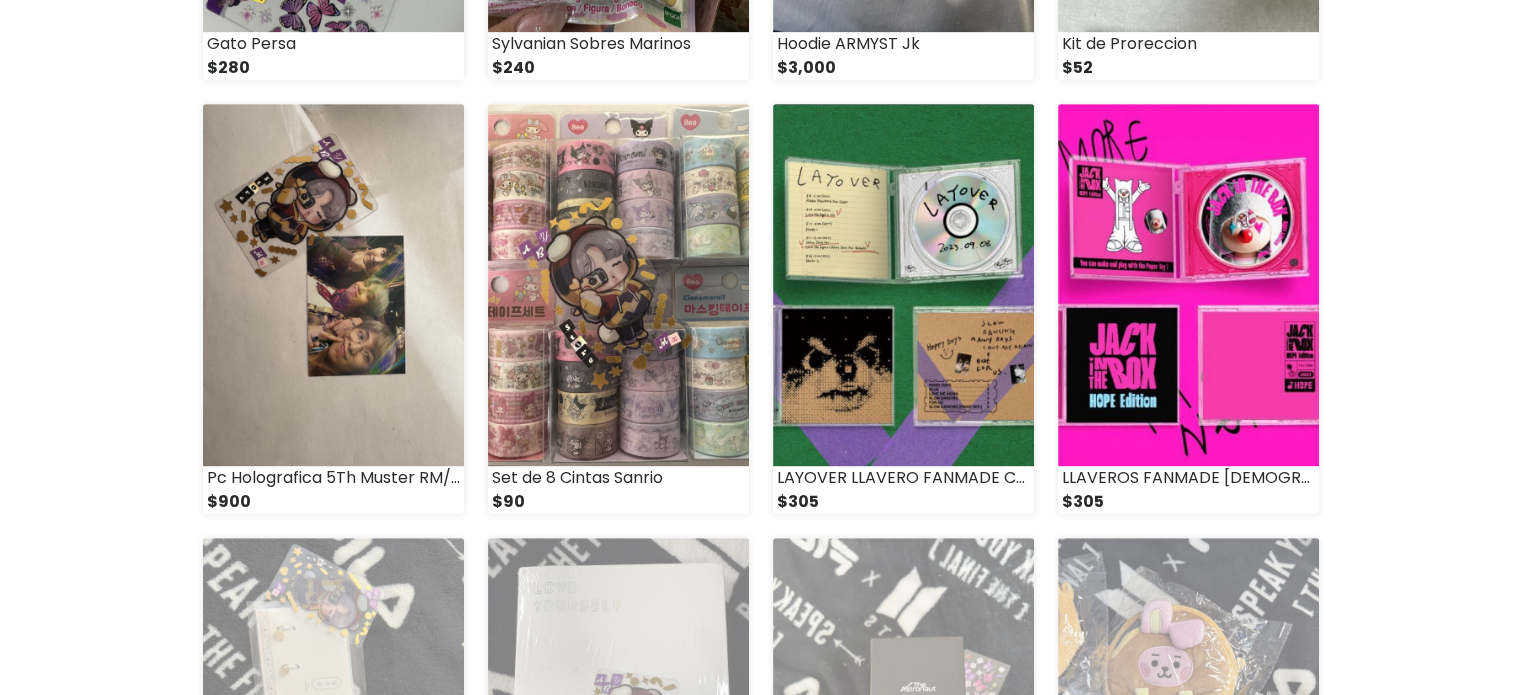 scroll, scrollTop: 1060, scrollLeft: 0, axis: vertical 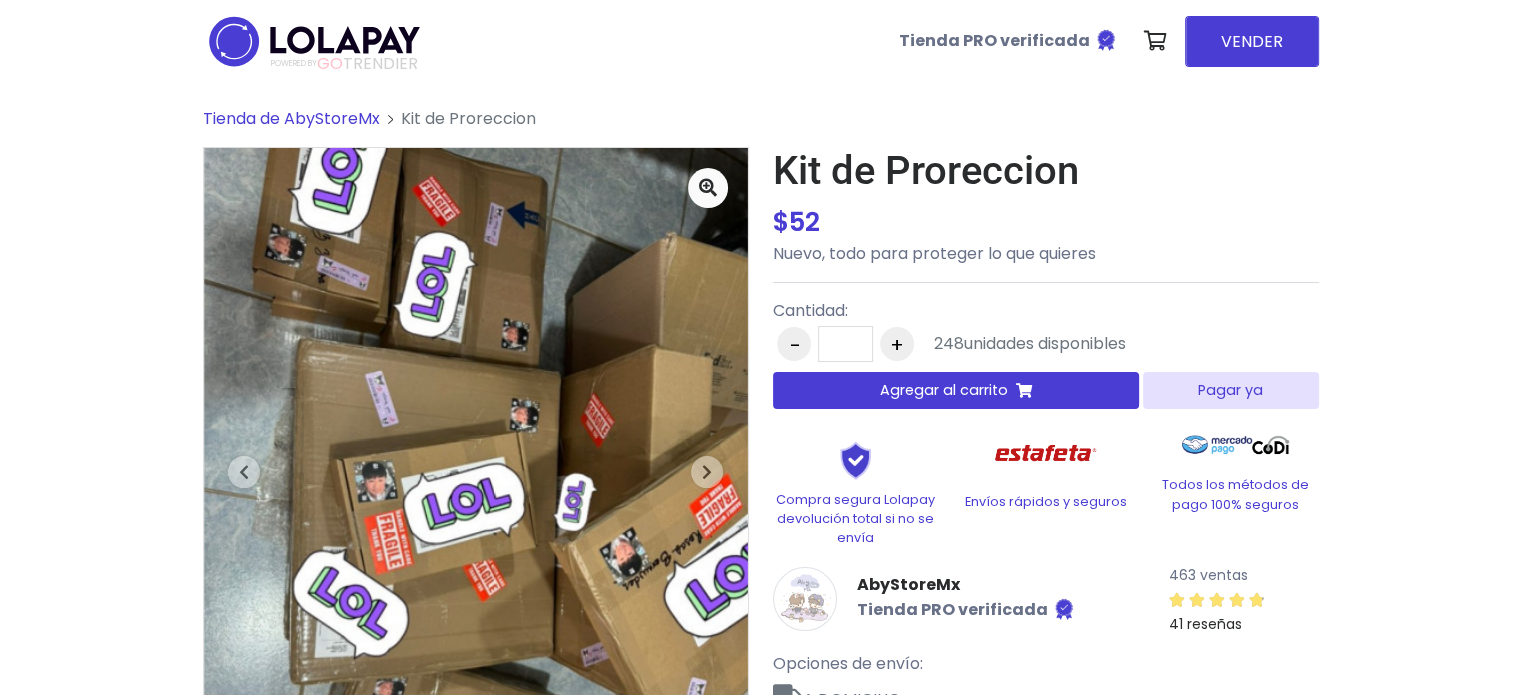 click on "Agregar al carrito" at bounding box center [944, 390] 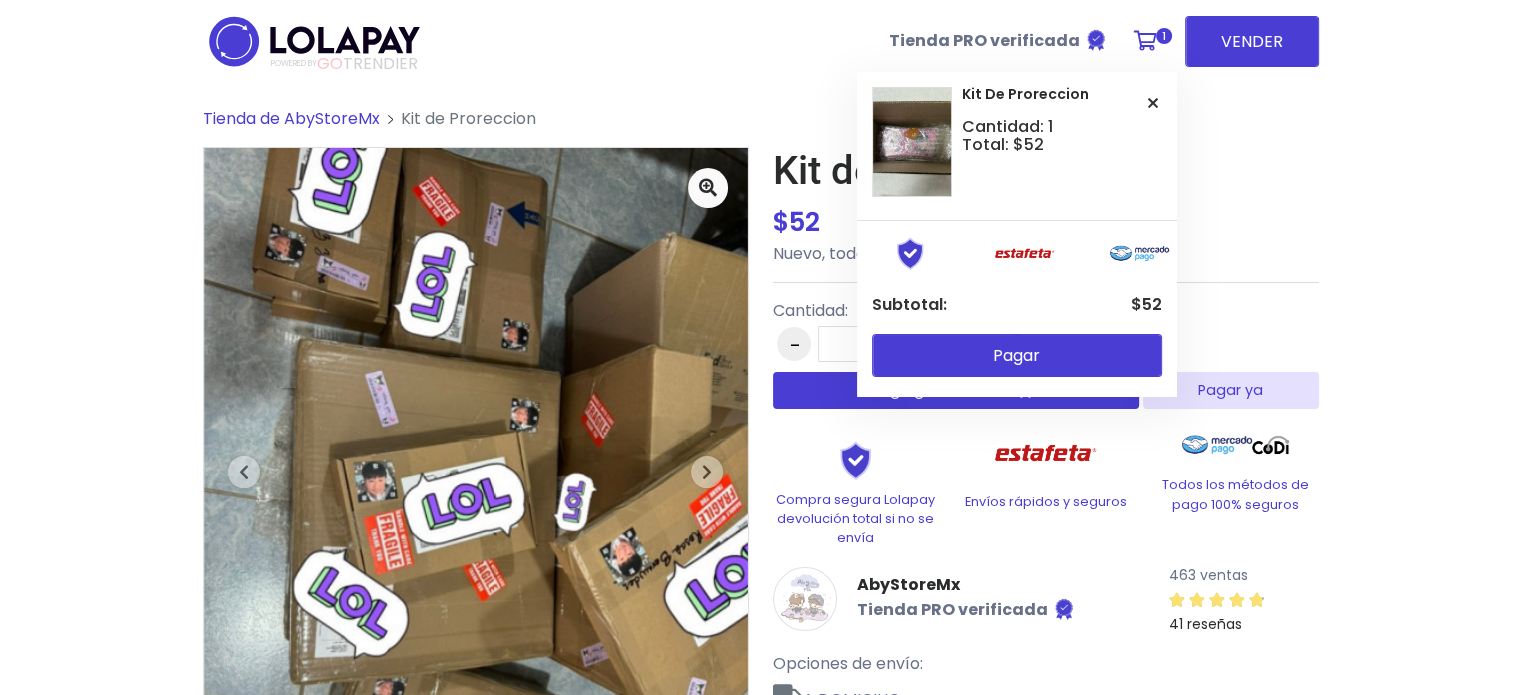 click at bounding box center (1145, 41) 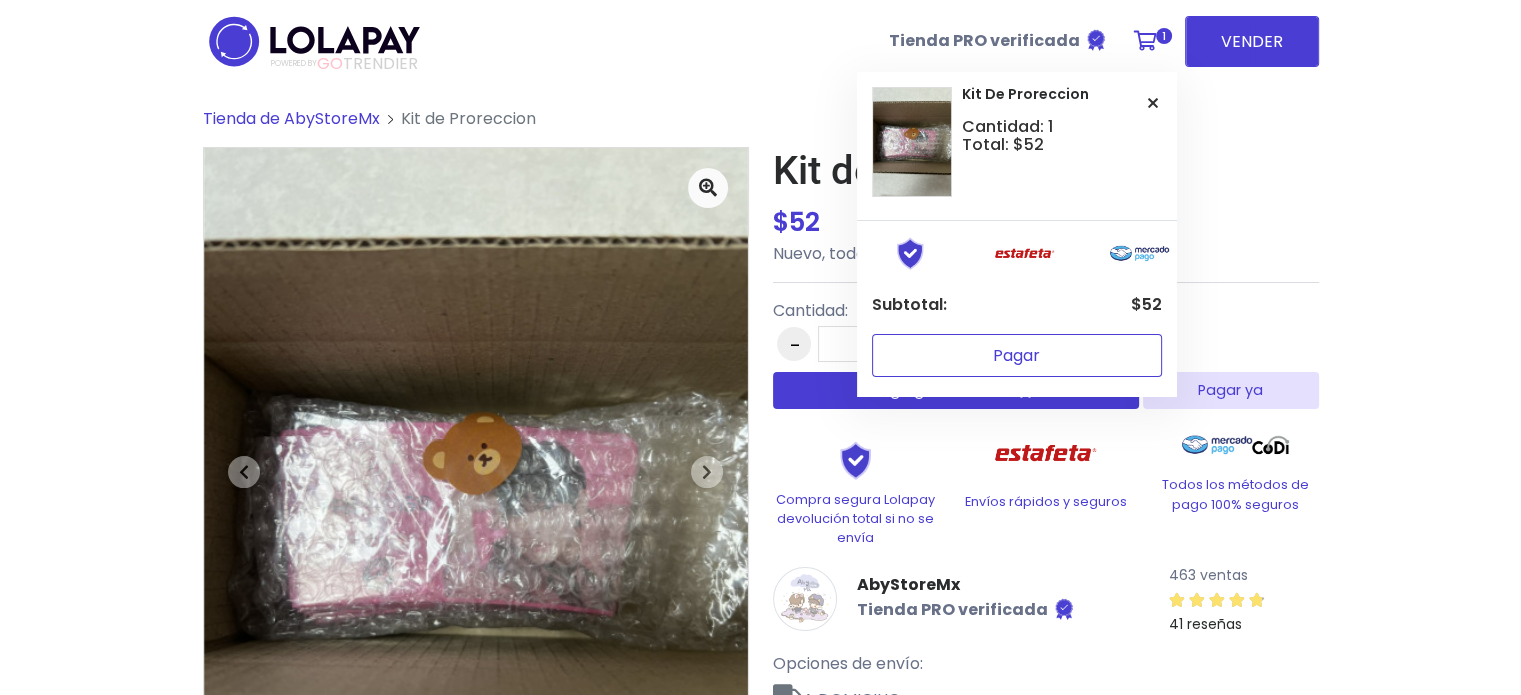 click on "Pagar" at bounding box center [1017, 355] 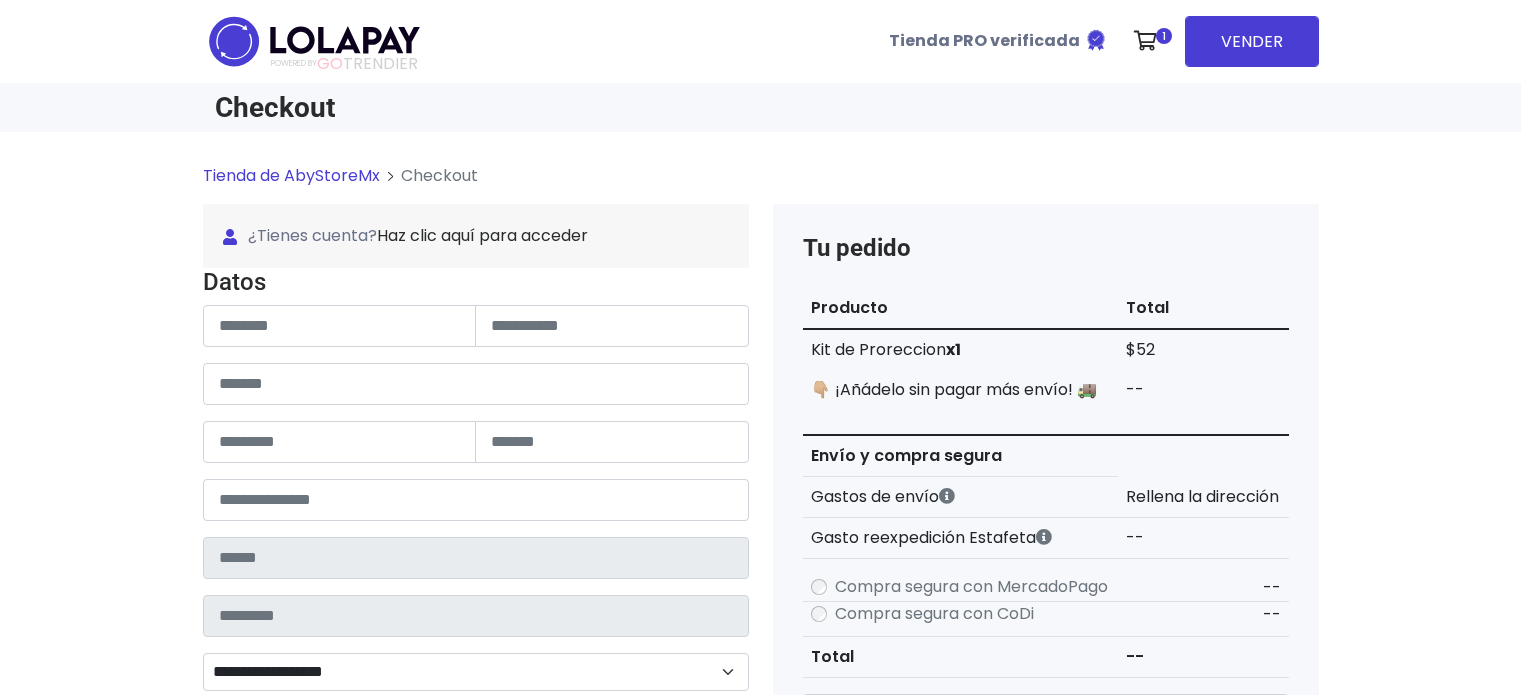 scroll, scrollTop: 0, scrollLeft: 0, axis: both 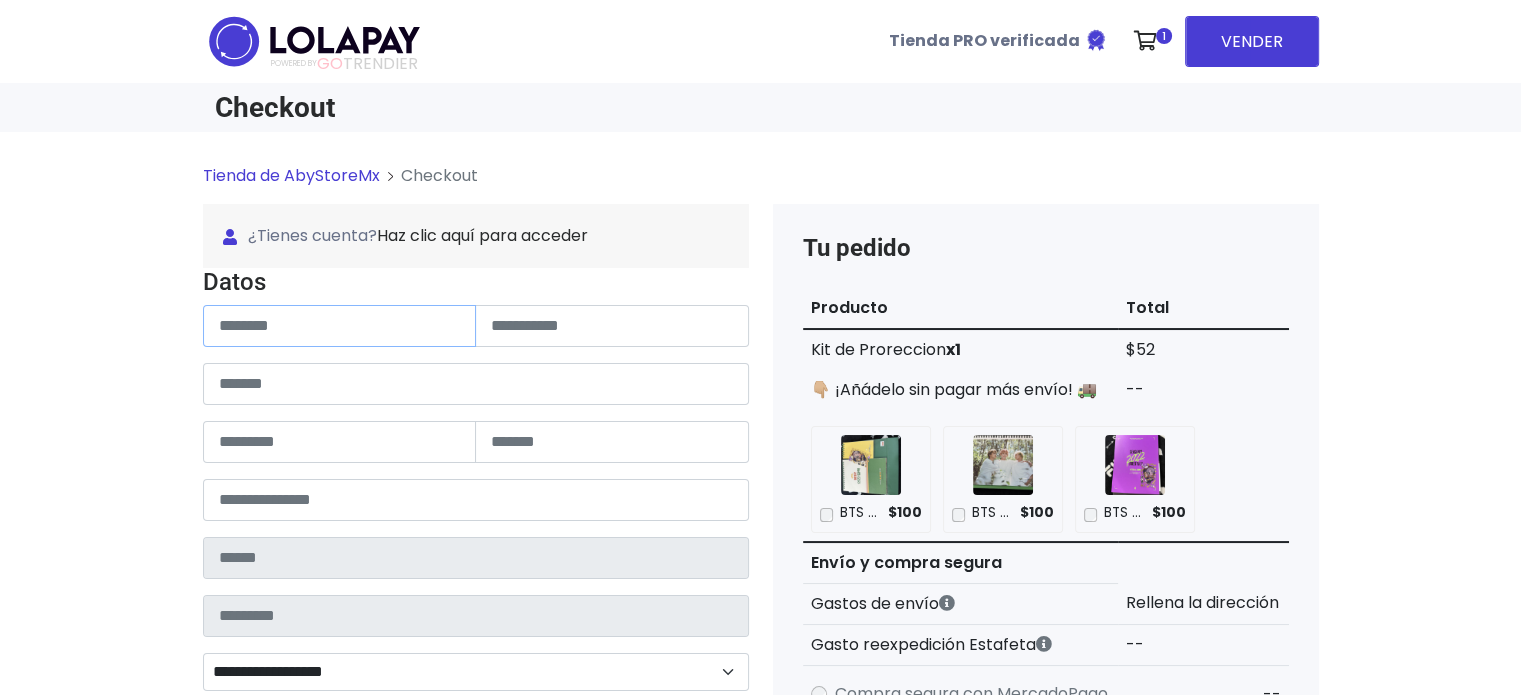 click at bounding box center (340, 326) 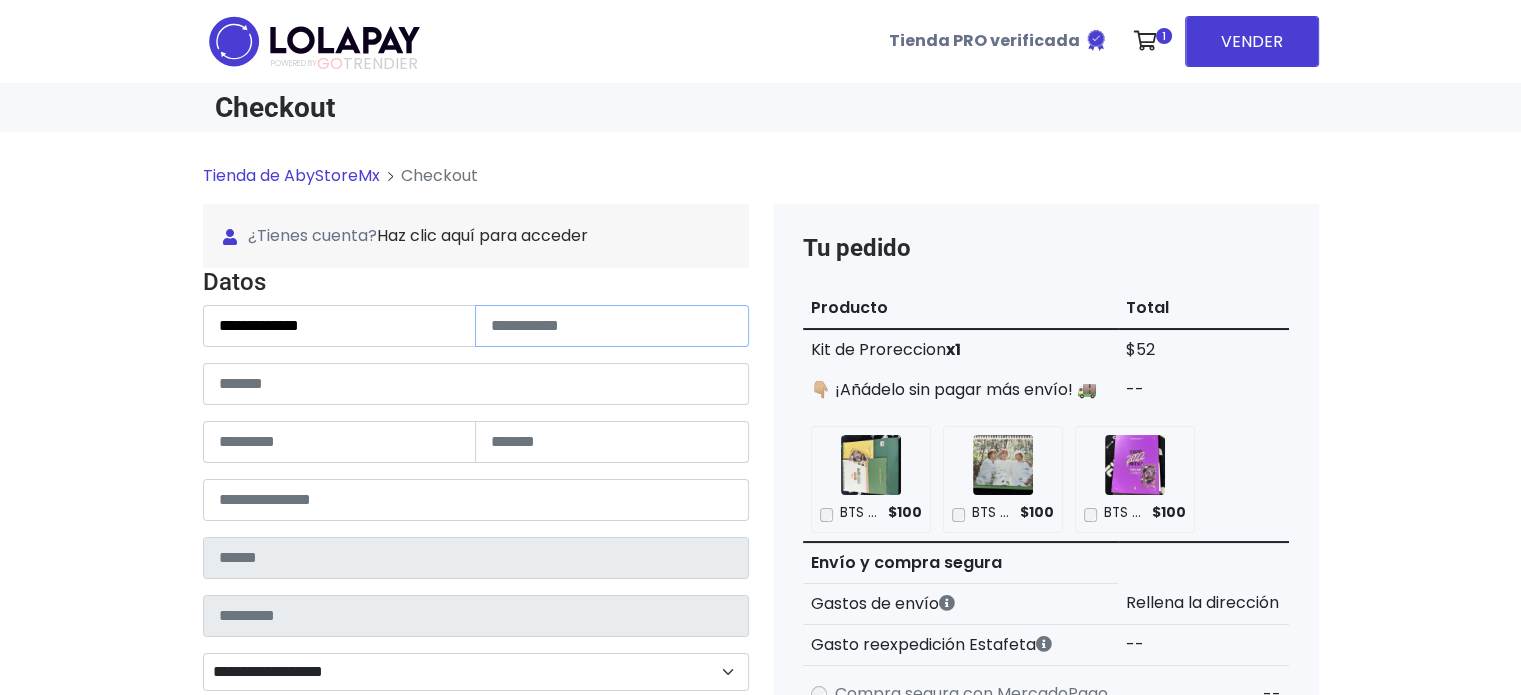 click at bounding box center (612, 326) 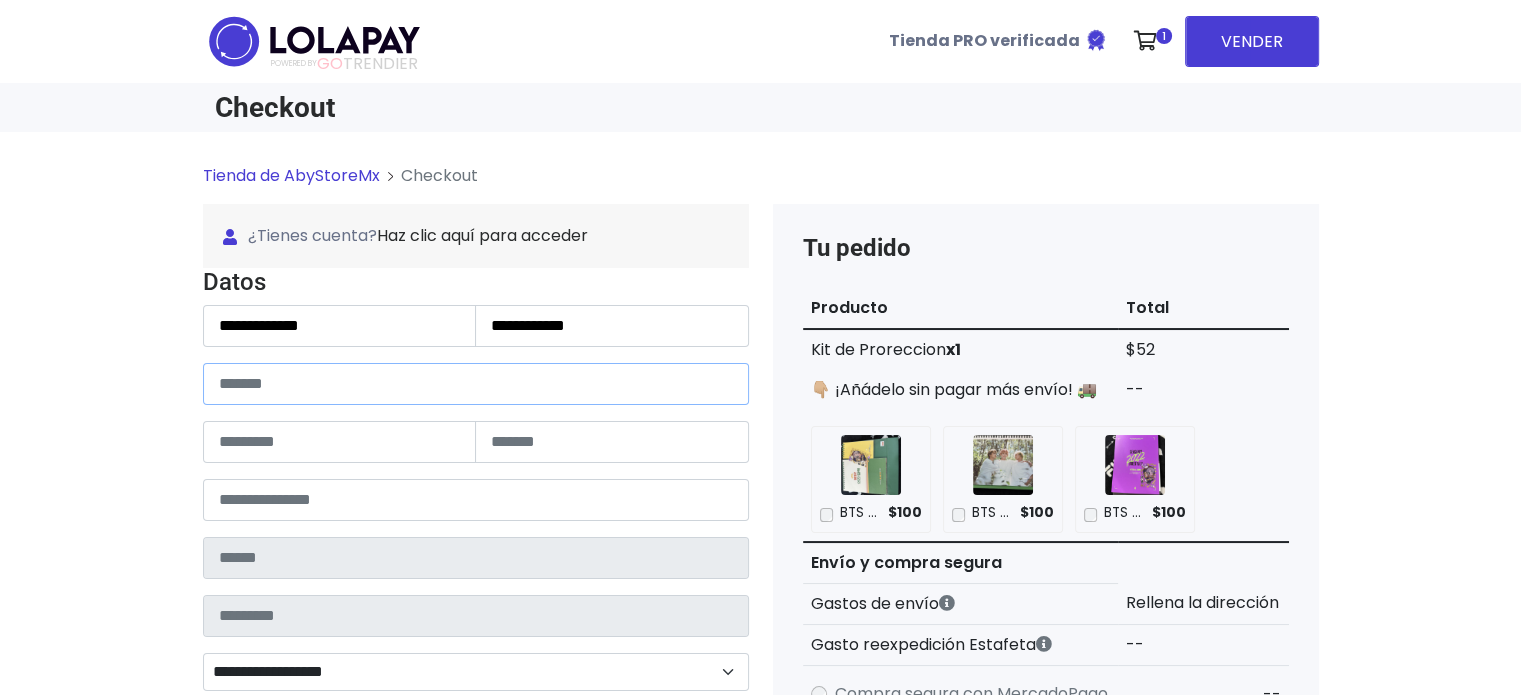 click at bounding box center (476, 384) 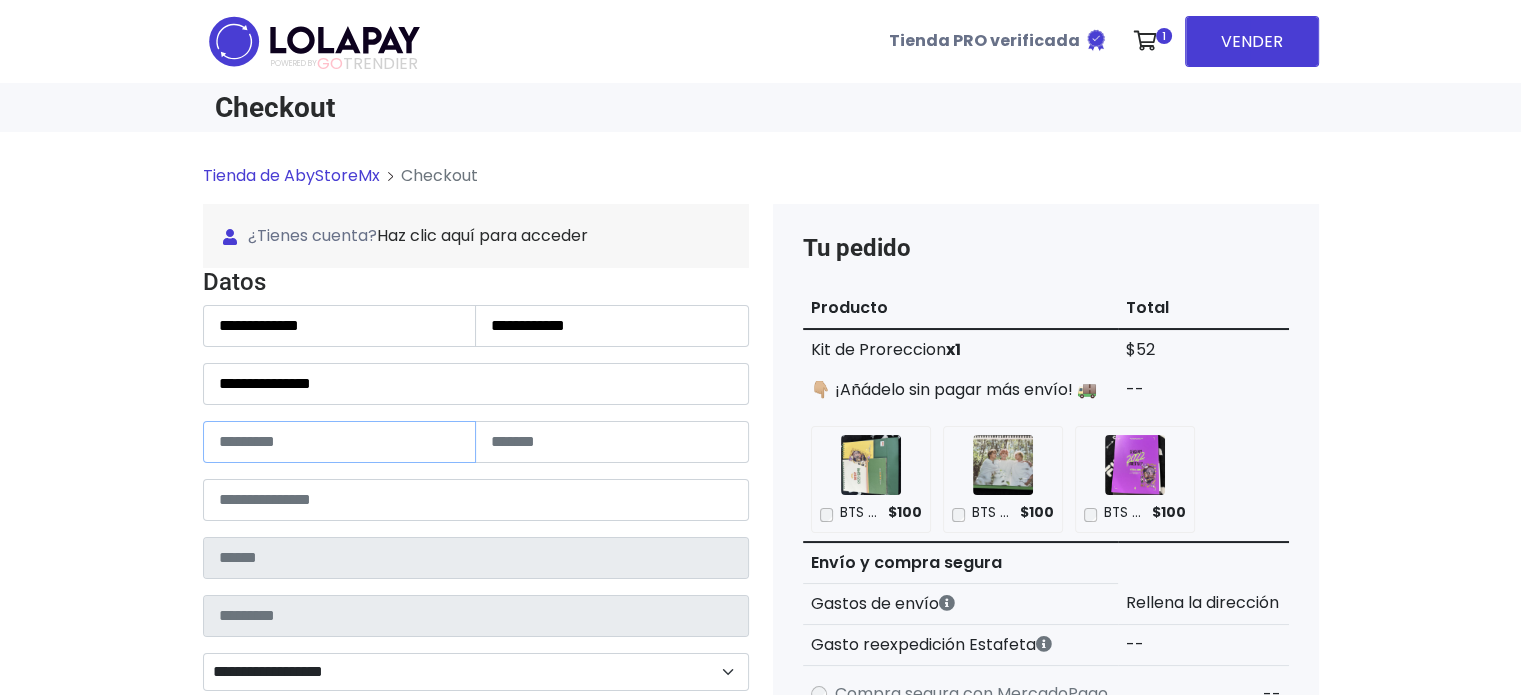 click at bounding box center [340, 442] 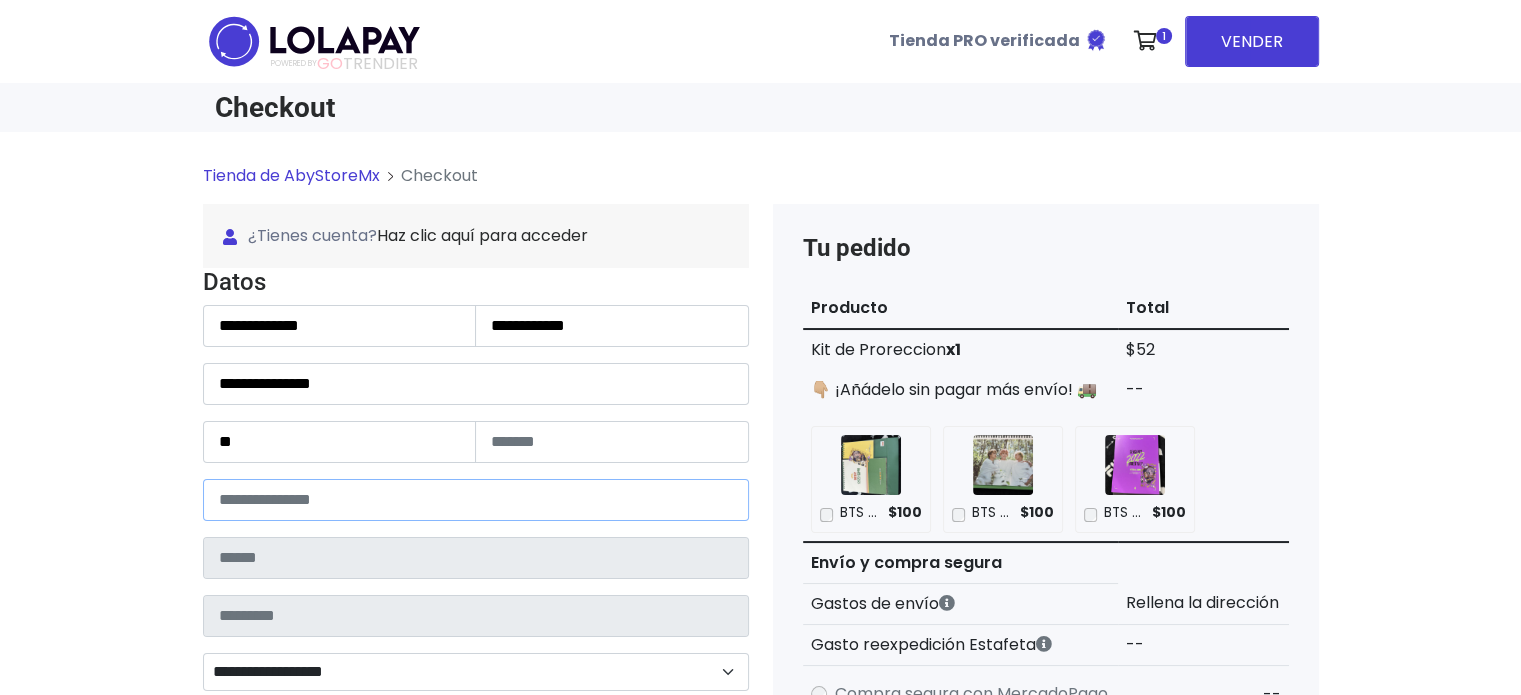 click at bounding box center (476, 500) 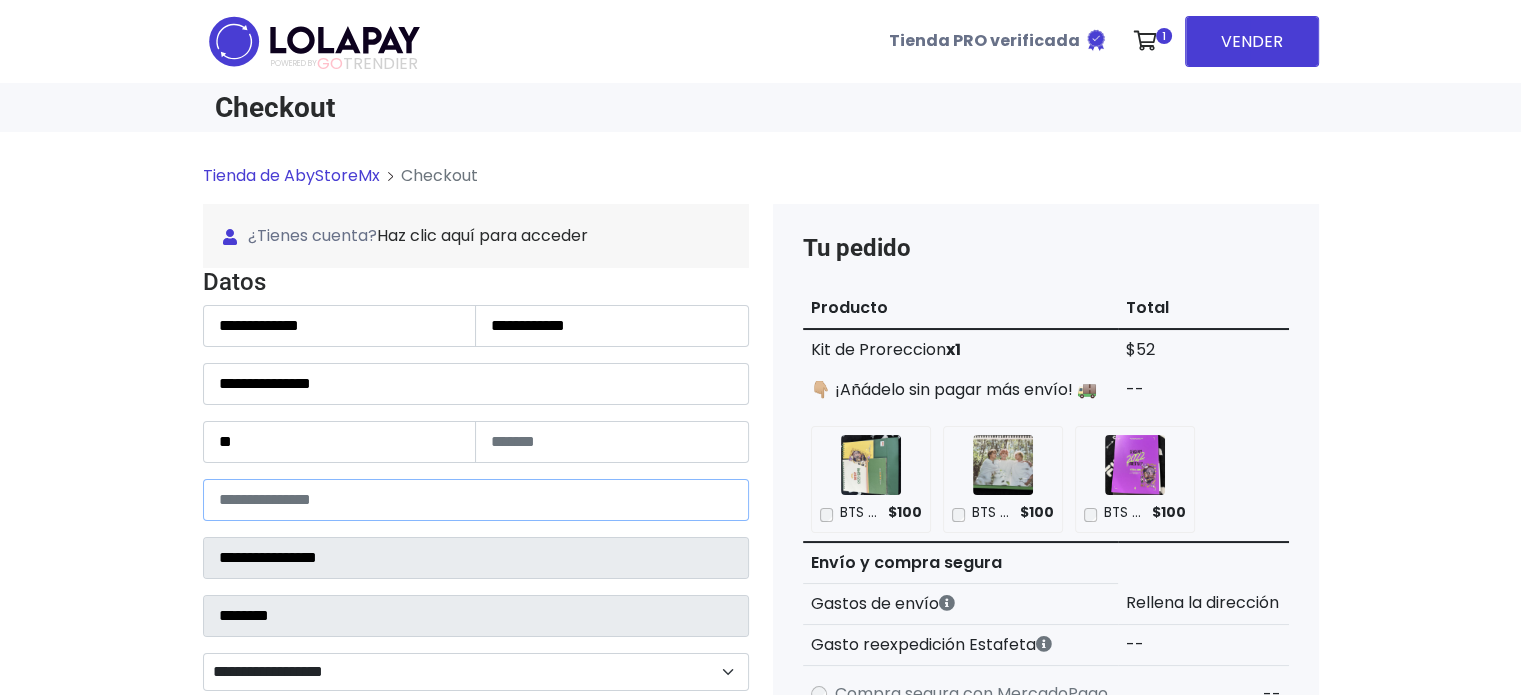 select 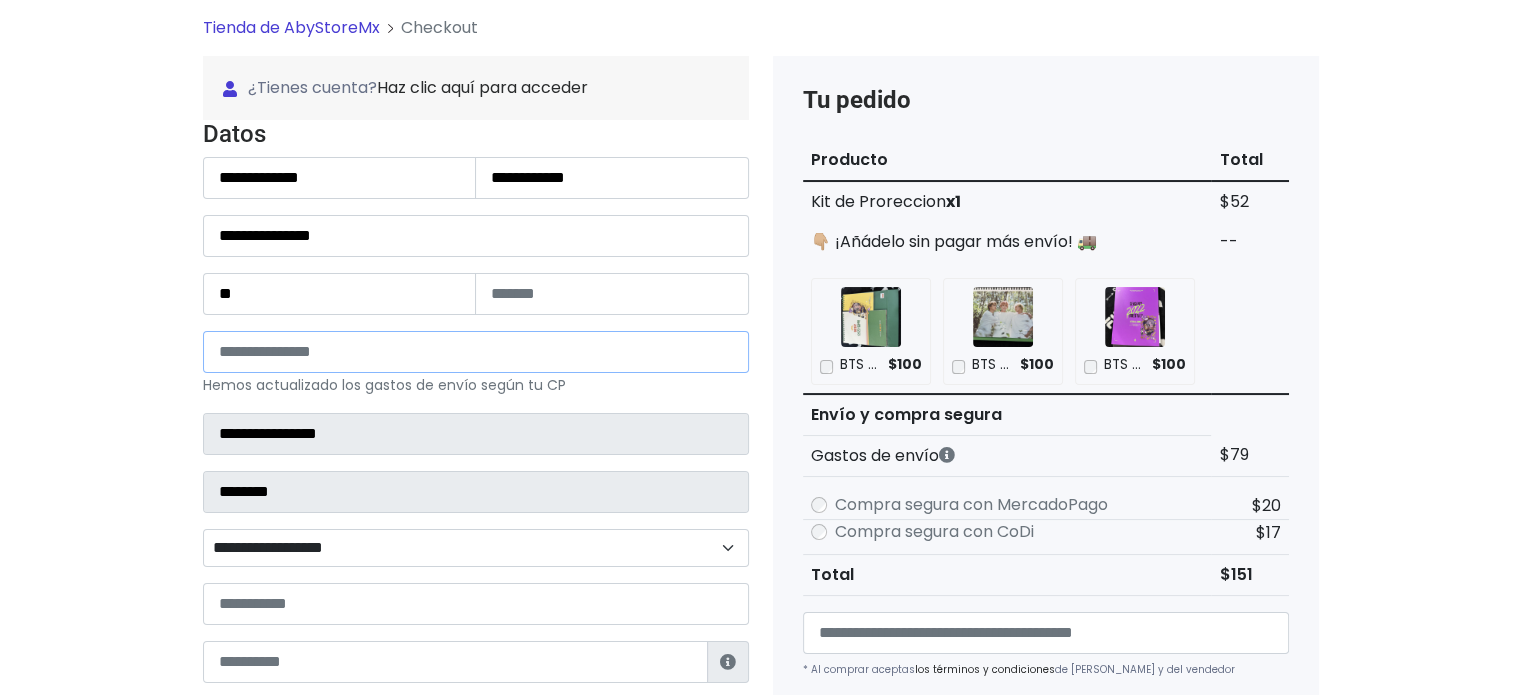 scroll, scrollTop: 158, scrollLeft: 0, axis: vertical 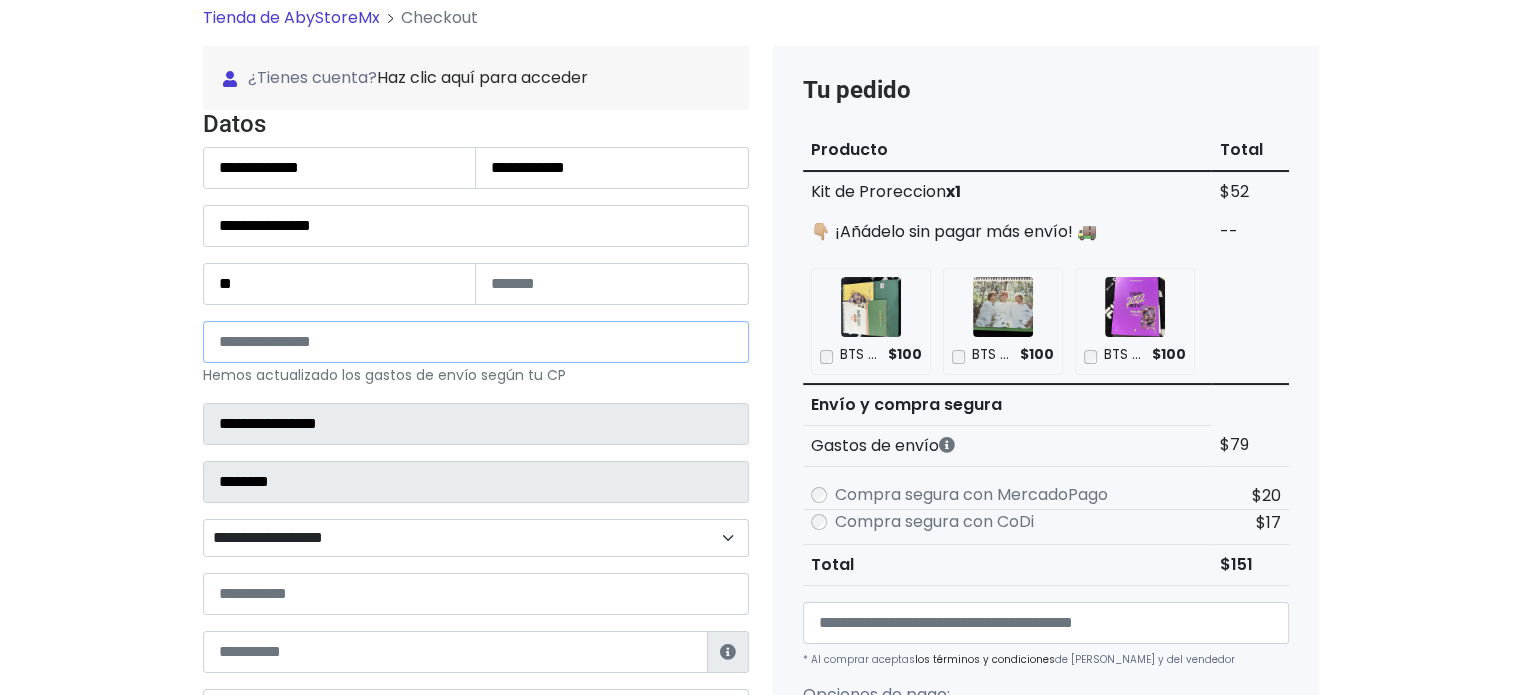 type on "*****" 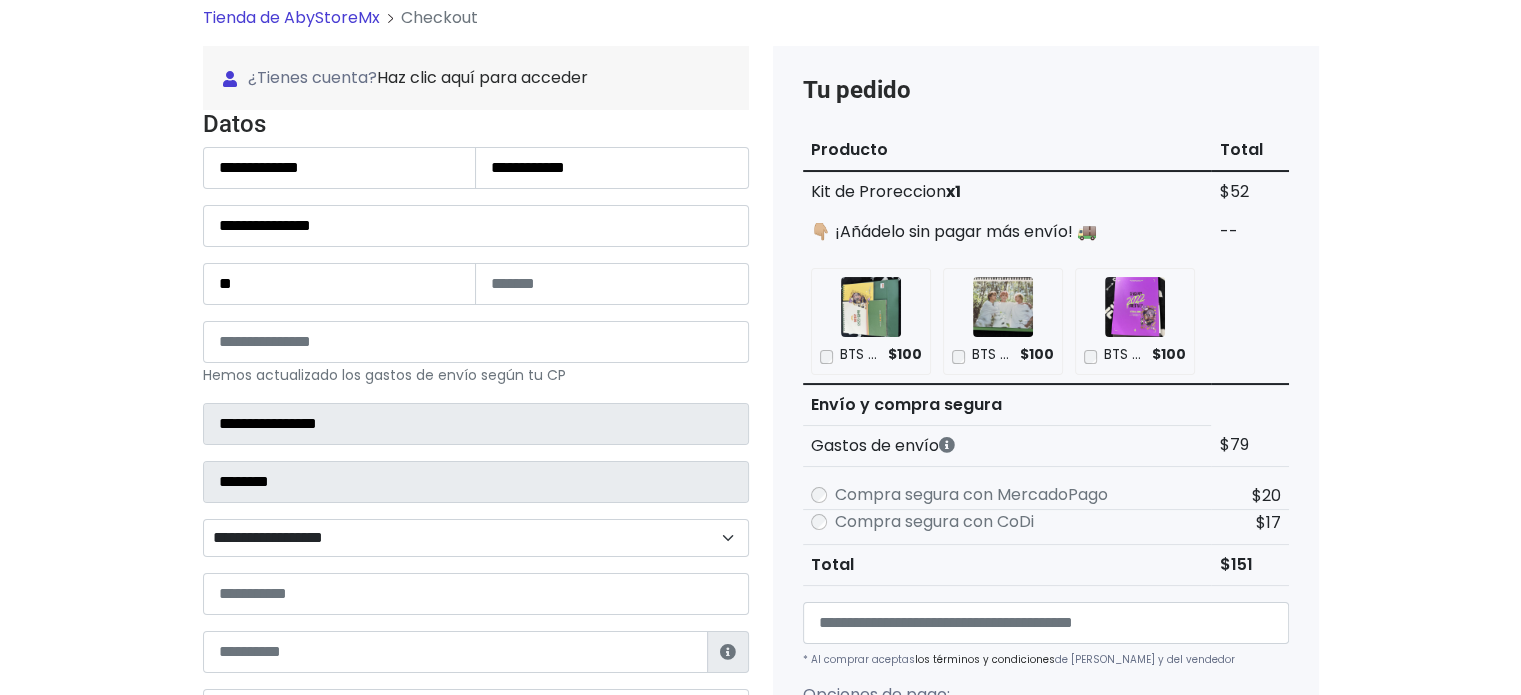 click on "**********" at bounding box center [476, 538] 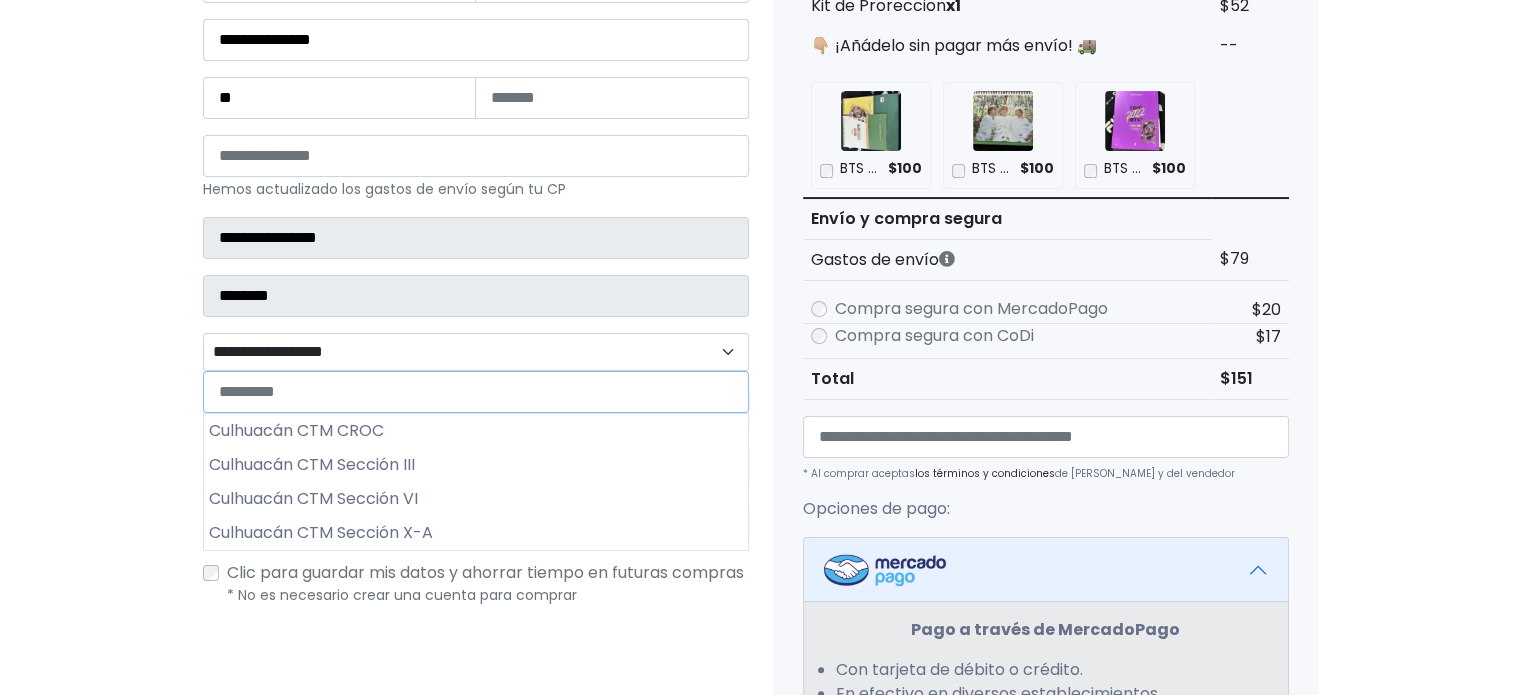 scroll, scrollTop: 347, scrollLeft: 0, axis: vertical 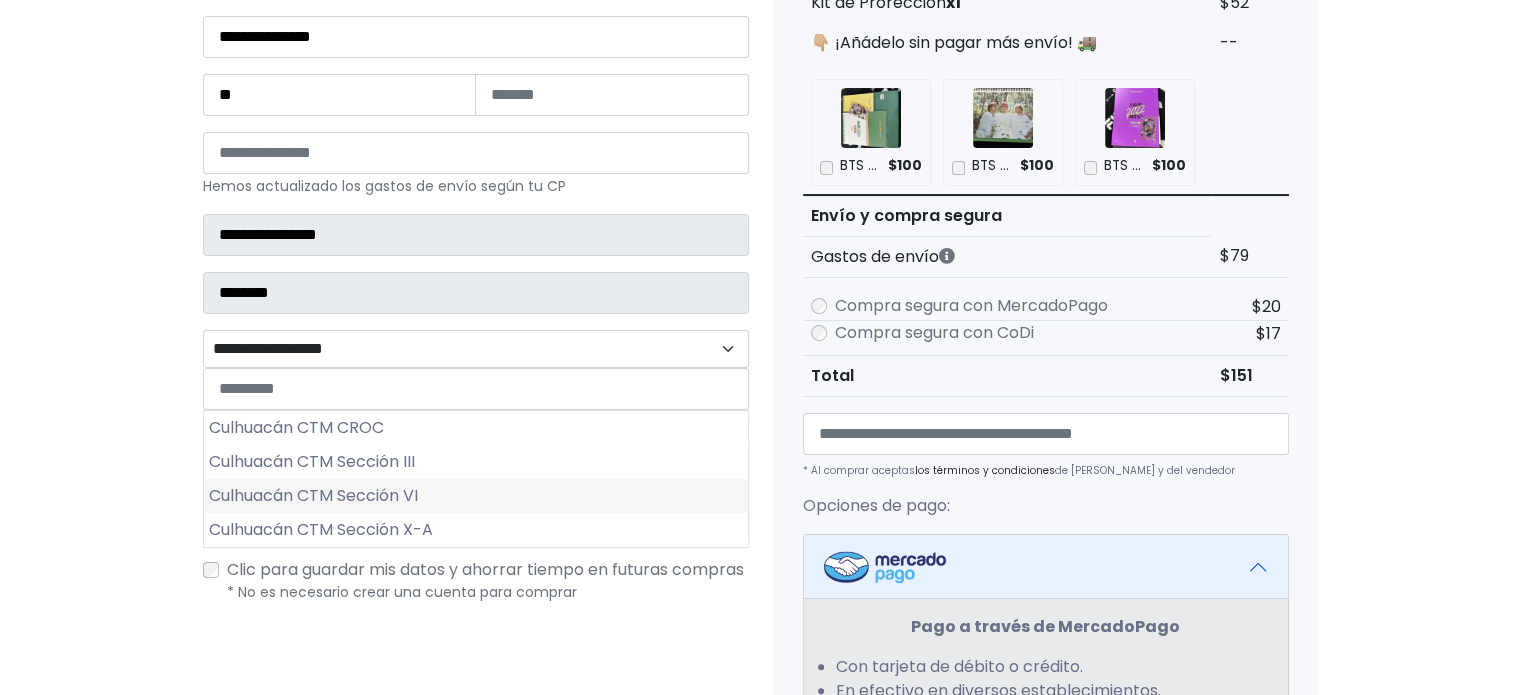 click on "Culhuacán CTM Sección VI" at bounding box center (476, 496) 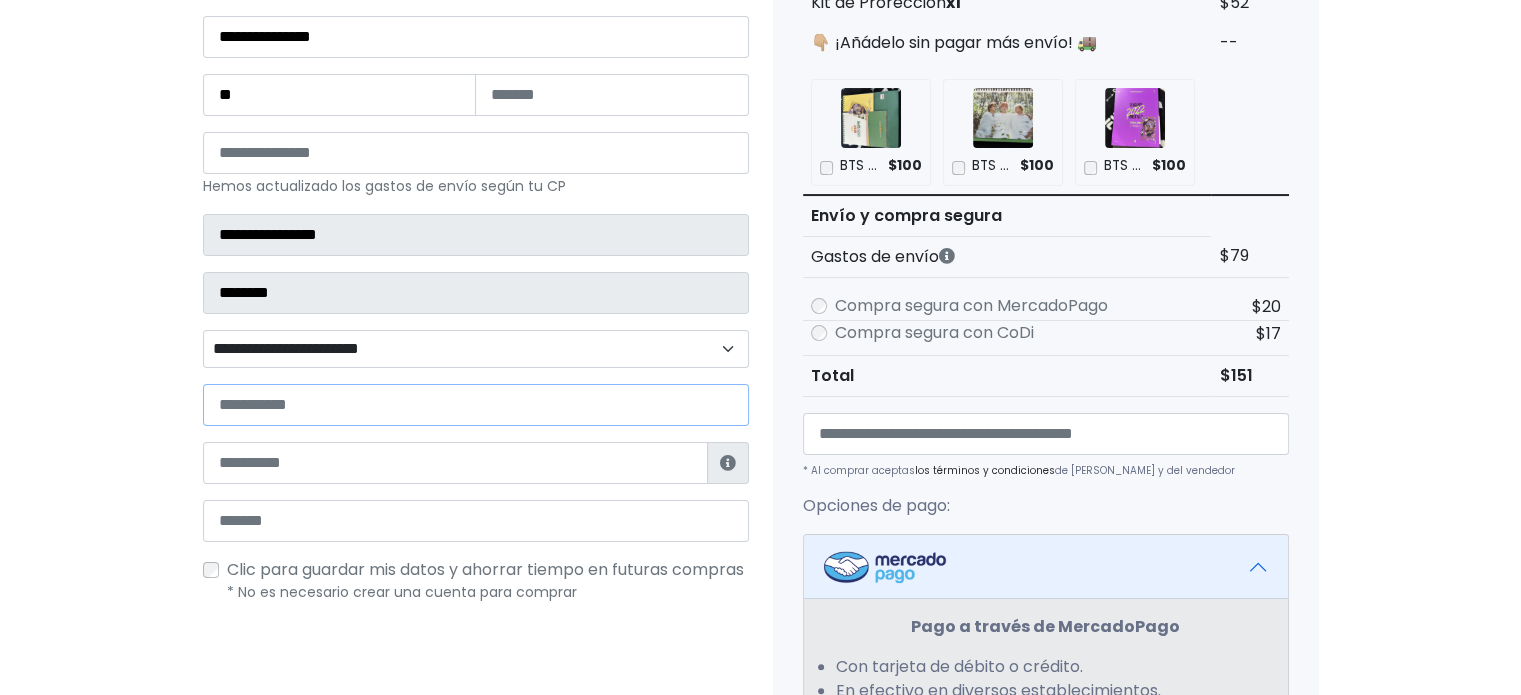 click at bounding box center [476, 405] 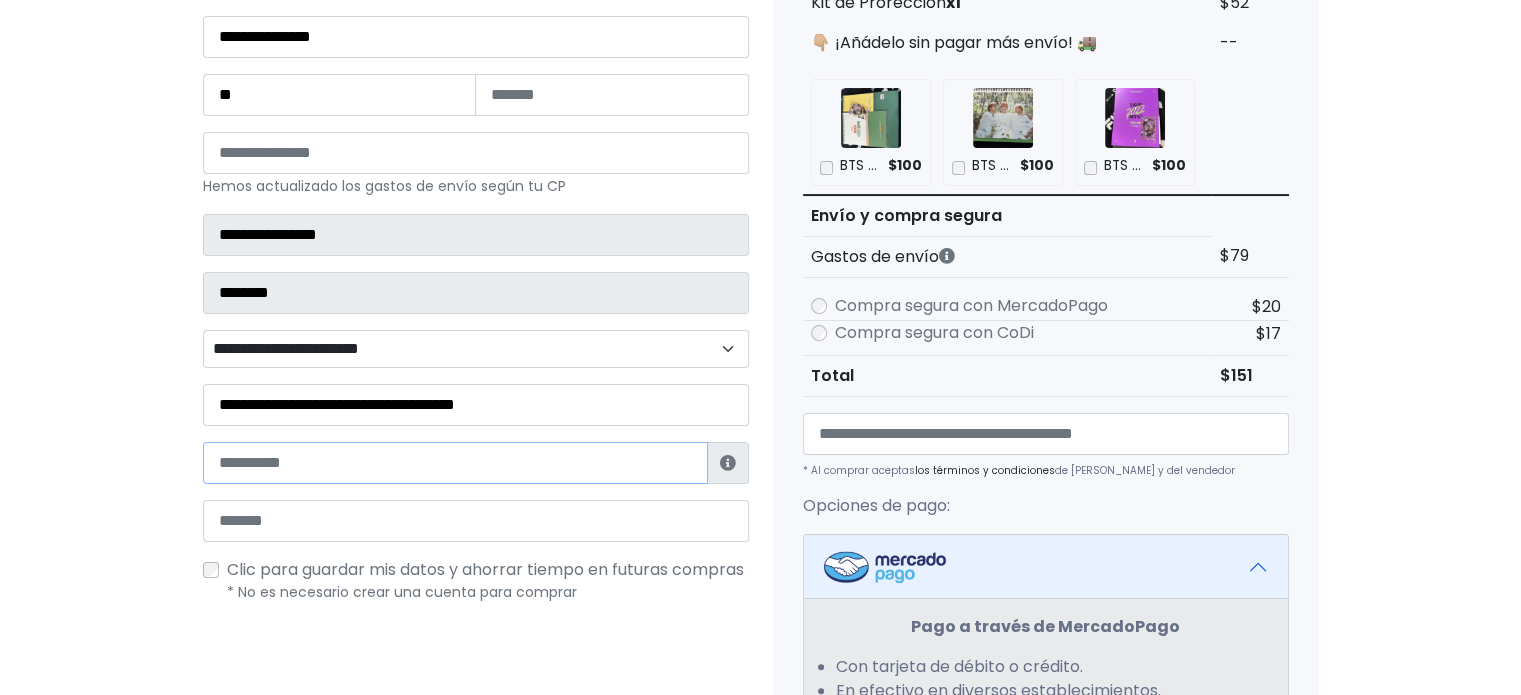click at bounding box center (455, 463) 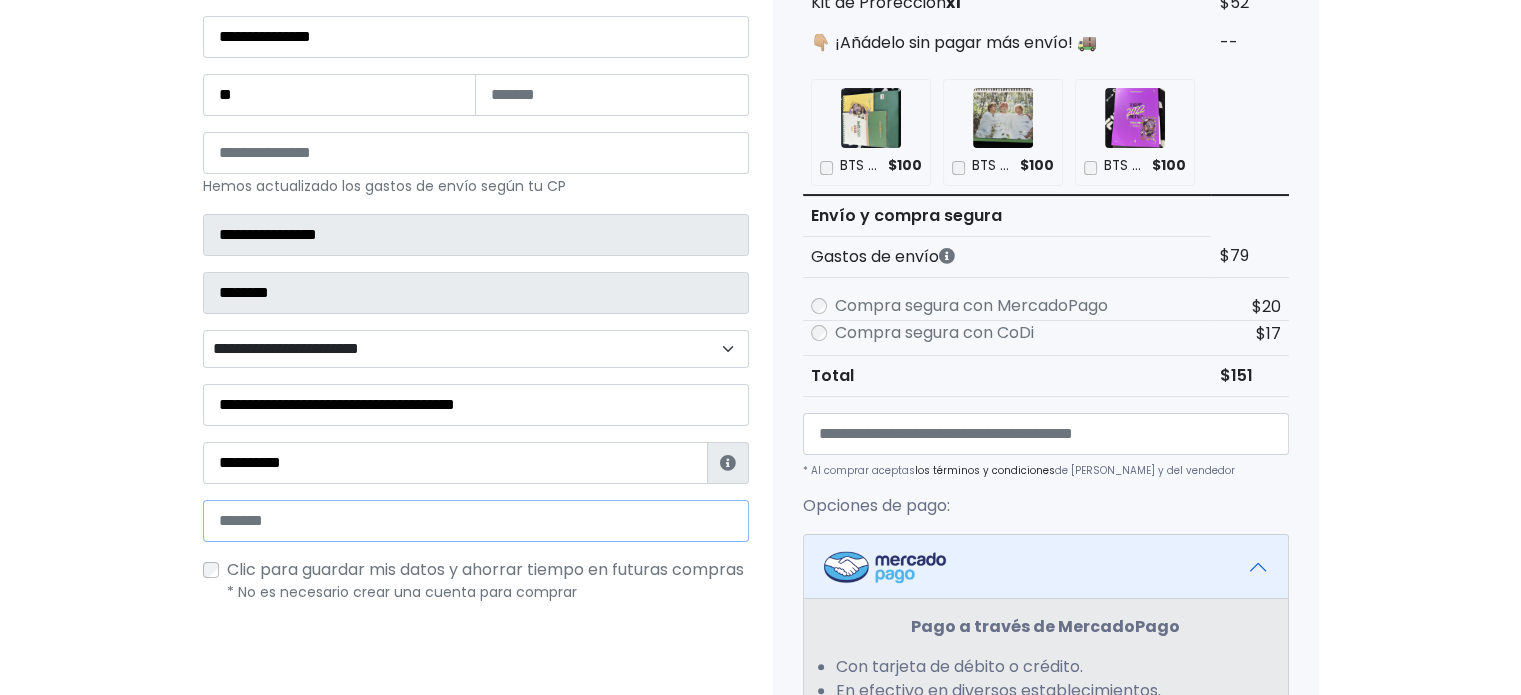 click at bounding box center [476, 521] 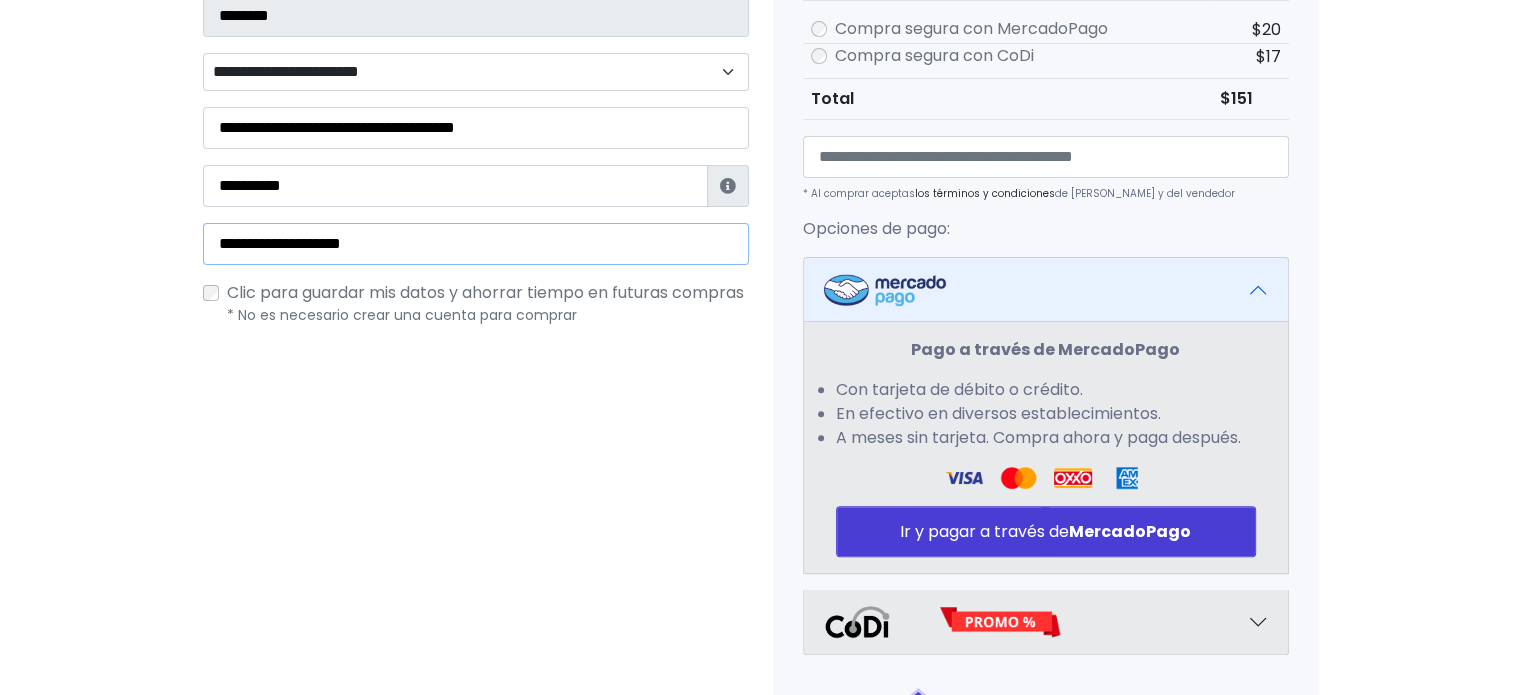 scroll, scrollTop: 640, scrollLeft: 0, axis: vertical 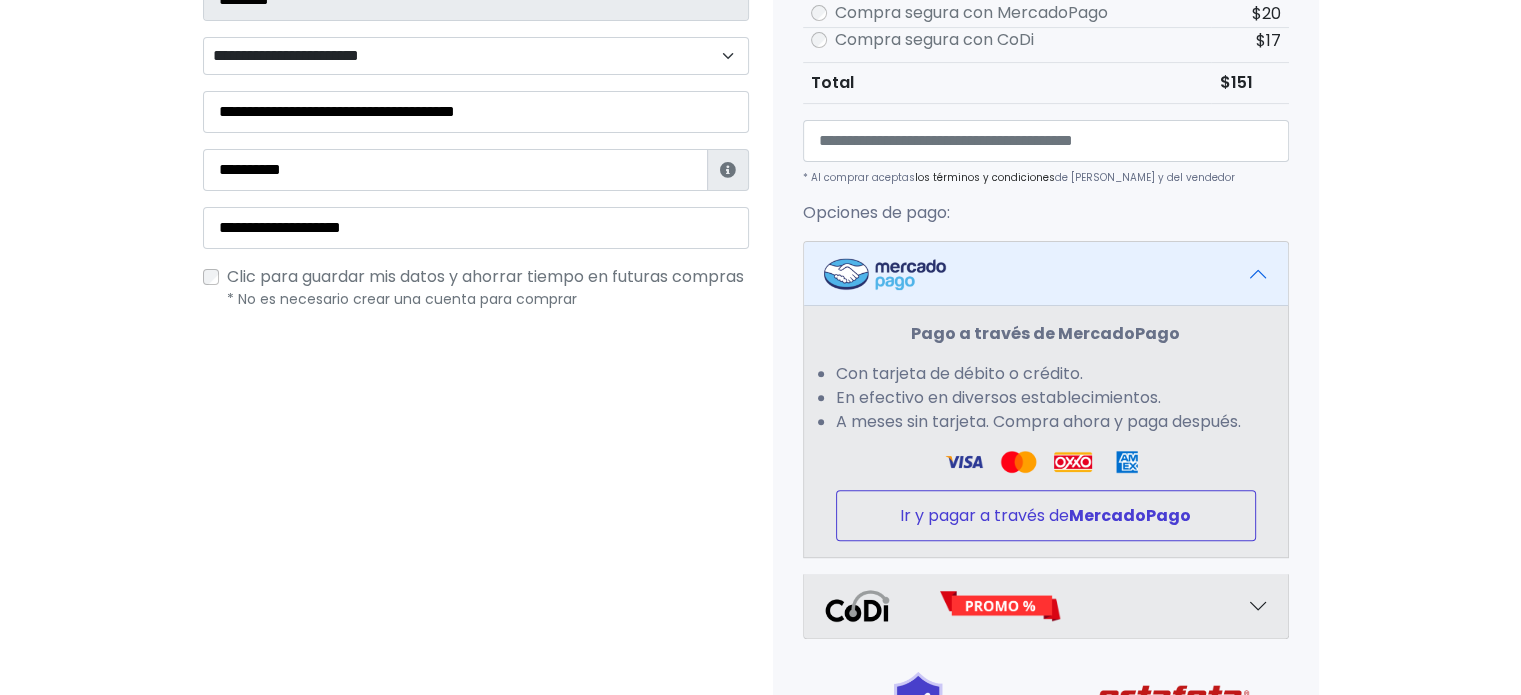 click on "Ir y pagar a través de  MercadoPago" at bounding box center [1046, 515] 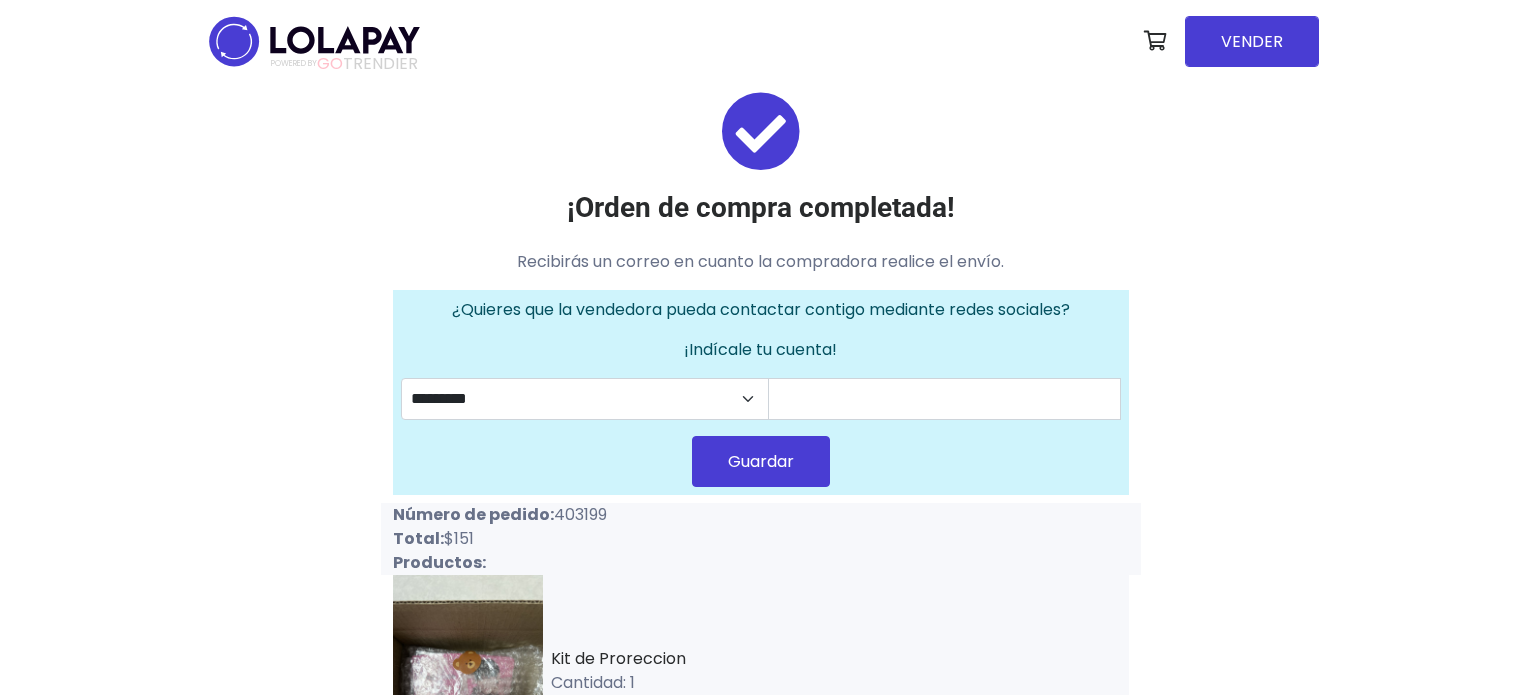 scroll, scrollTop: 0, scrollLeft: 0, axis: both 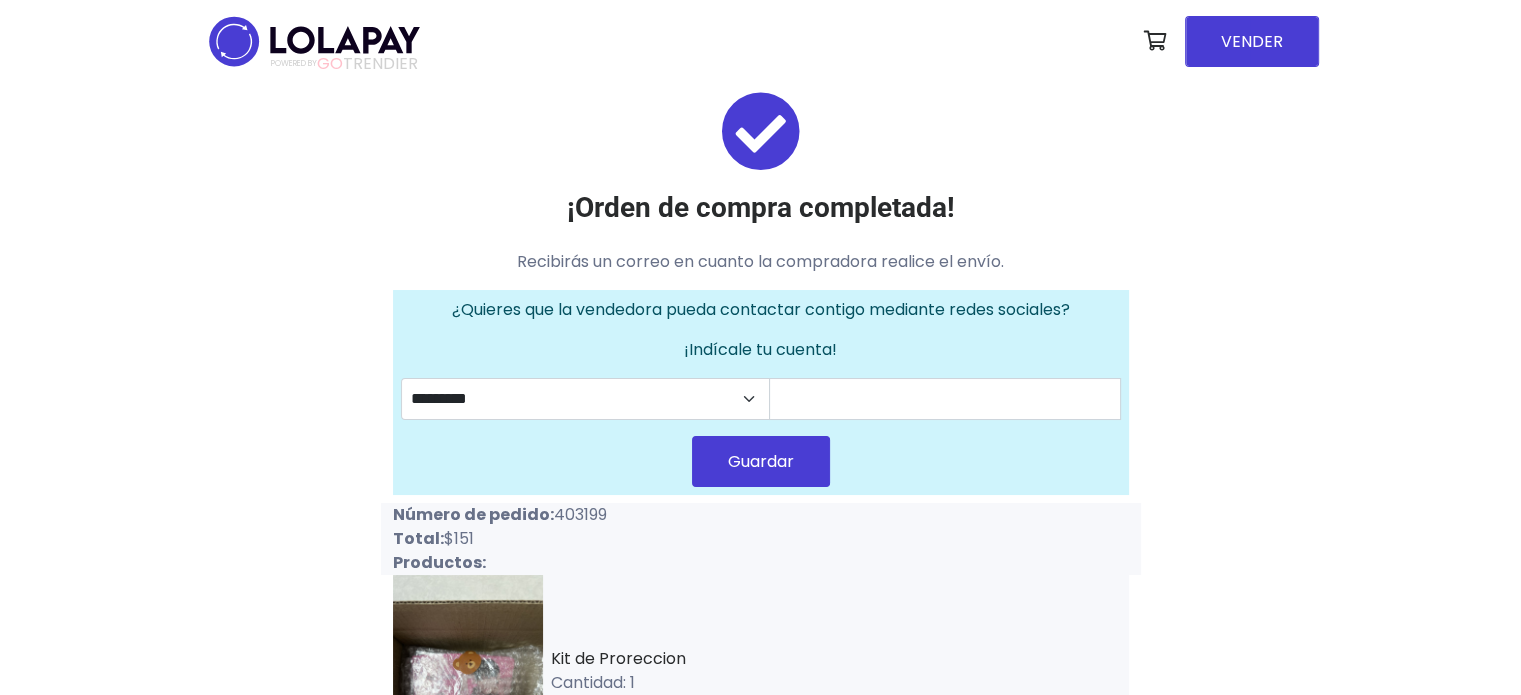click on "Guardar" at bounding box center [761, 461] 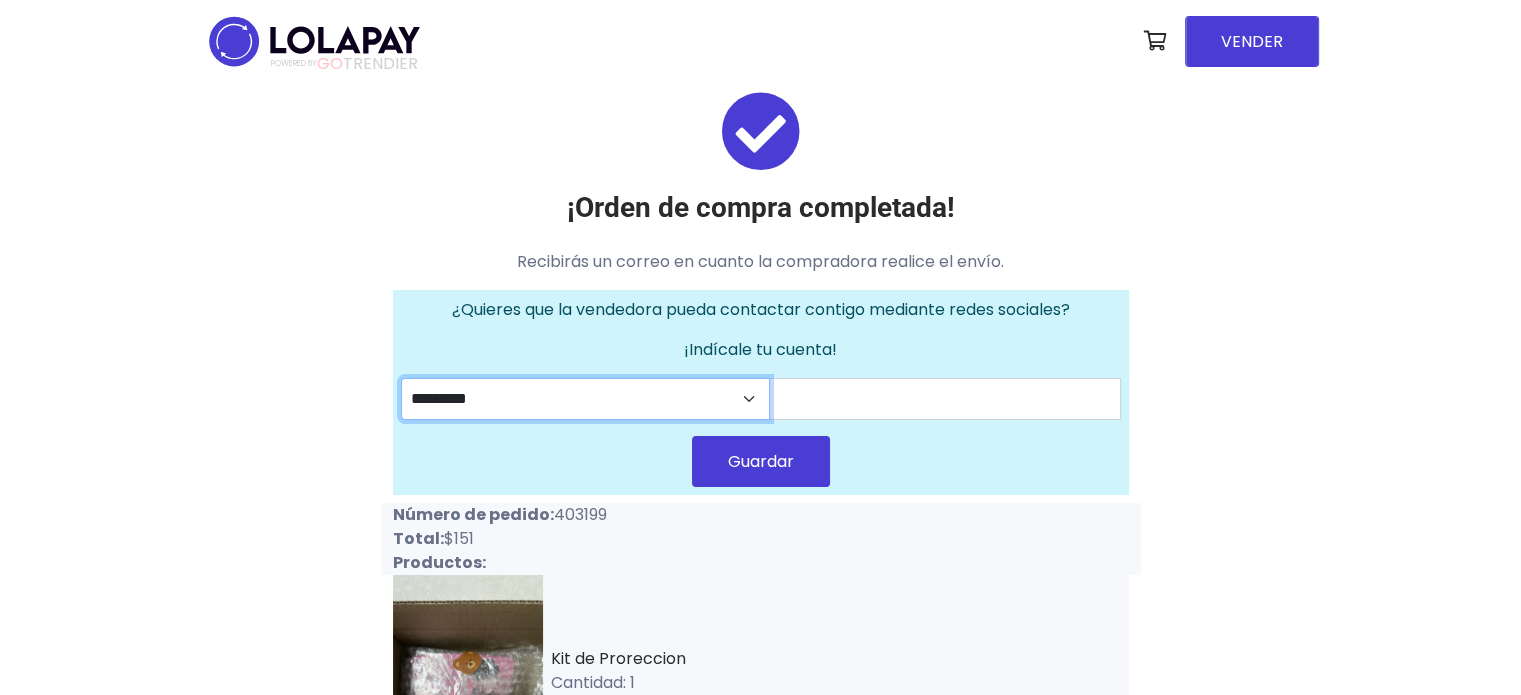 click on "*********
********" at bounding box center (586, 399) 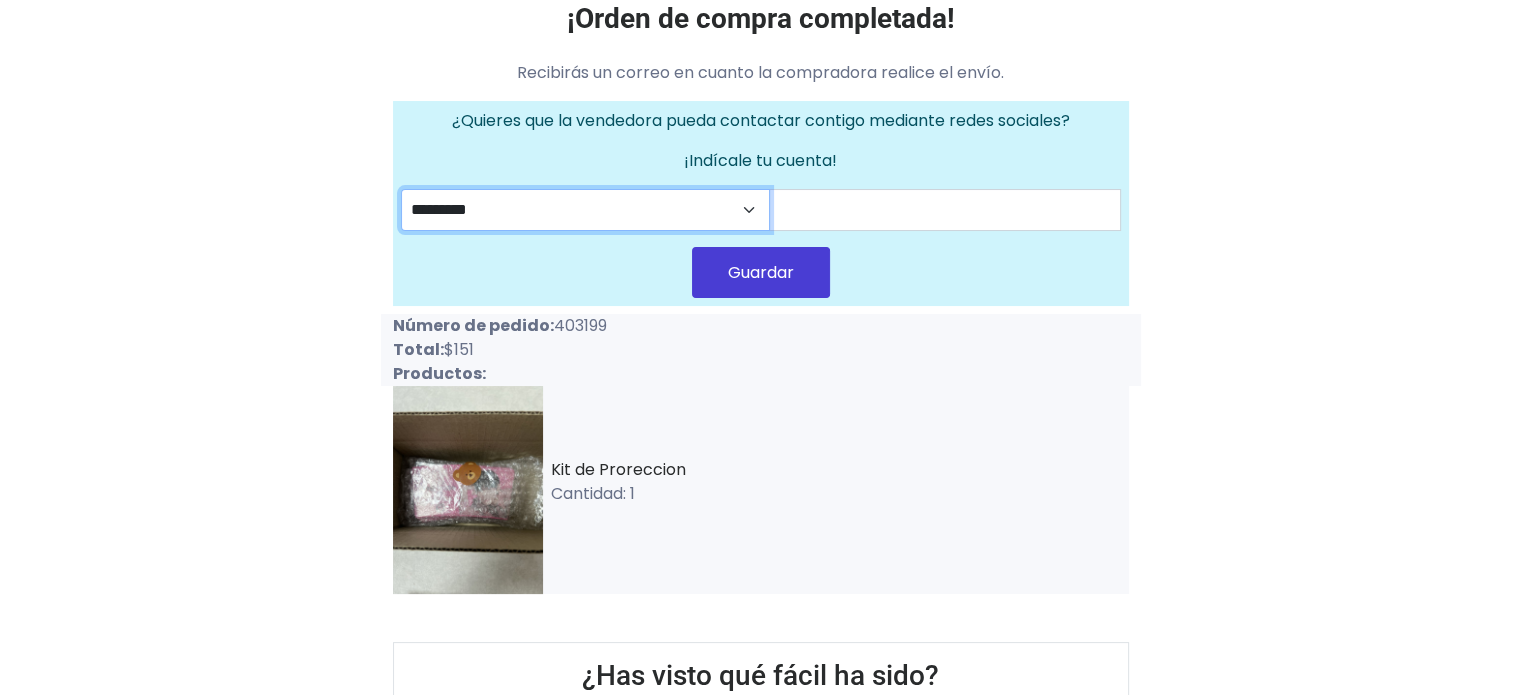 scroll, scrollTop: 159, scrollLeft: 0, axis: vertical 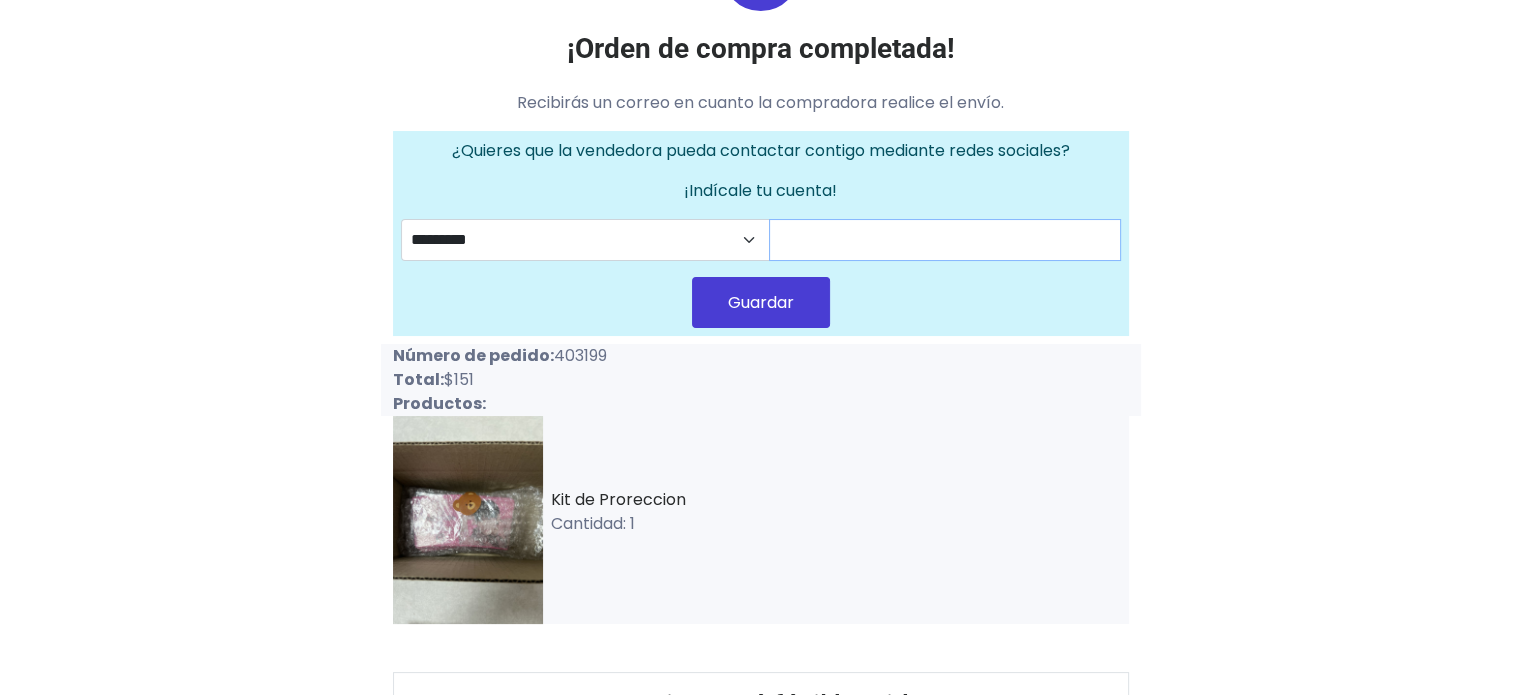click at bounding box center (945, 240) 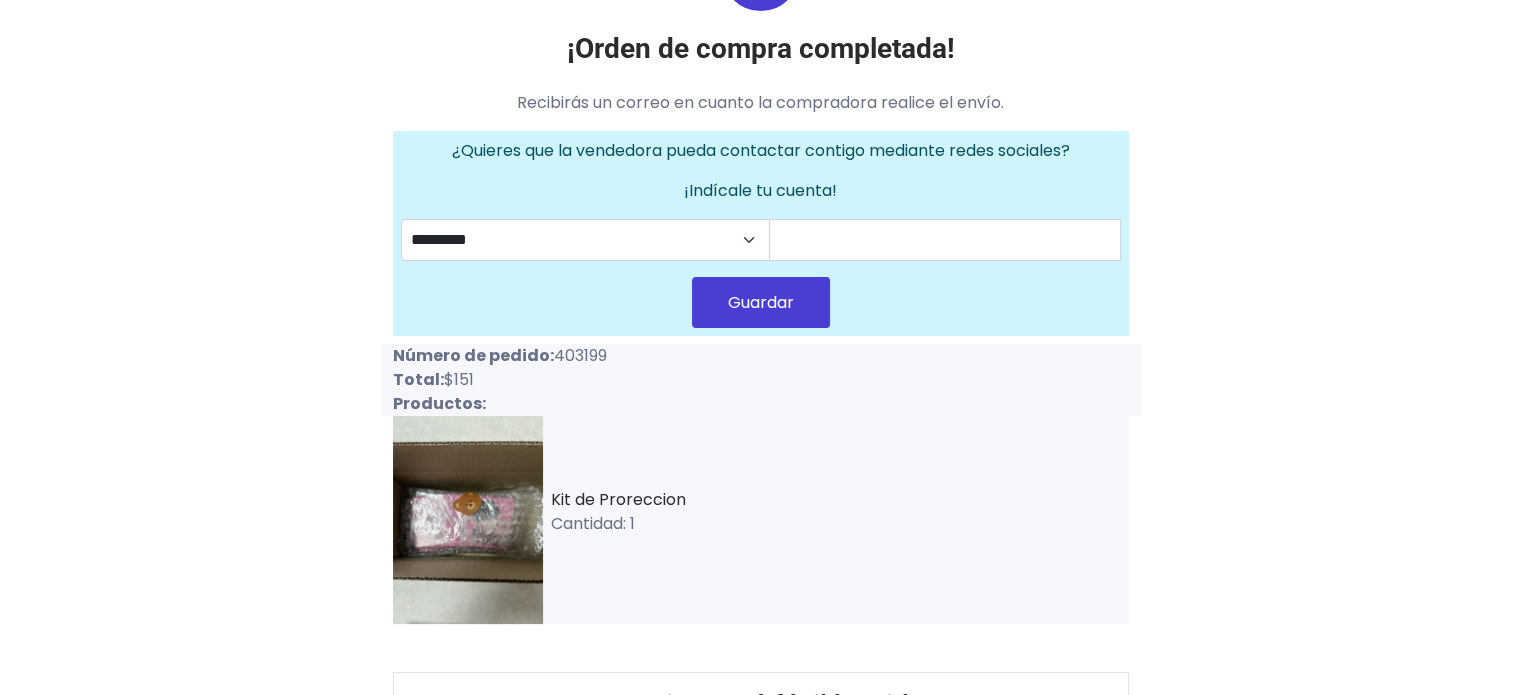 click on "¡Orden de compra completada!
Recibirás un correo en cuanto la compradora realice el envío.
¿Quieres que la vendedora pueda contactar contigo mediante redes sociales?
¡Indícale tu cuenta!
*********
********
[GEOGRAPHIC_DATA]
Número de pedido:  403199
Total:  $151
Productos:
Kit de Proreccion
Cantidad: 1
¿Has visto qué fácil ha sido?" at bounding box center (761, 385) 